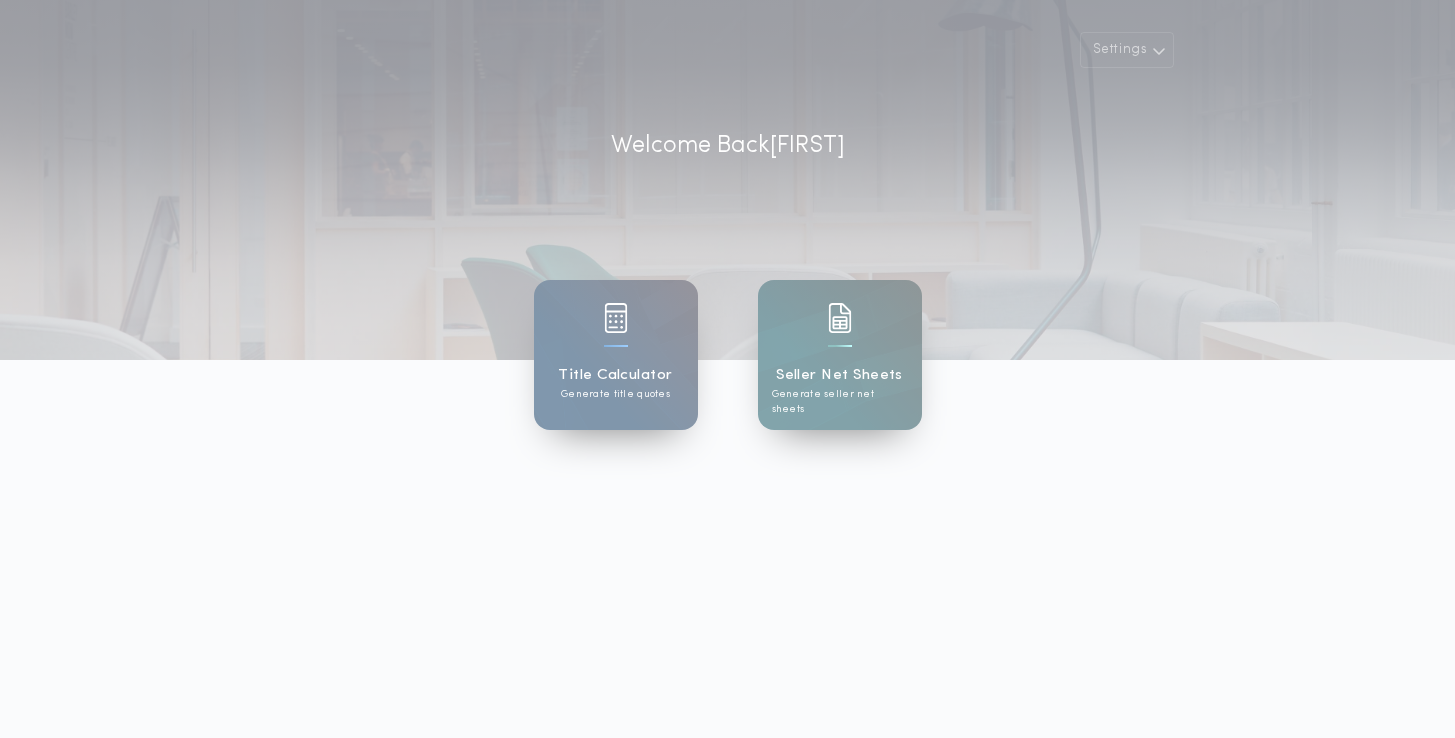 scroll, scrollTop: 0, scrollLeft: 0, axis: both 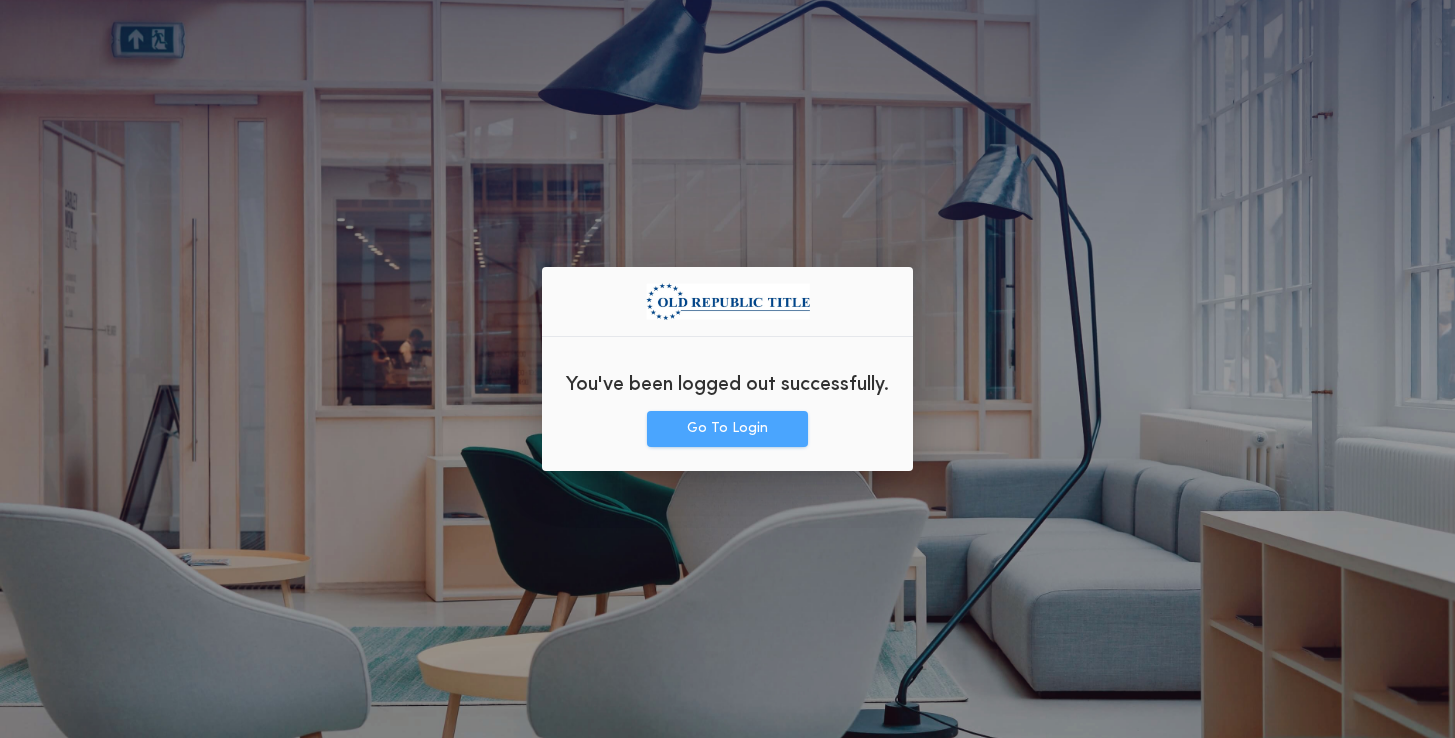 click on "Go To Login" at bounding box center (727, 429) 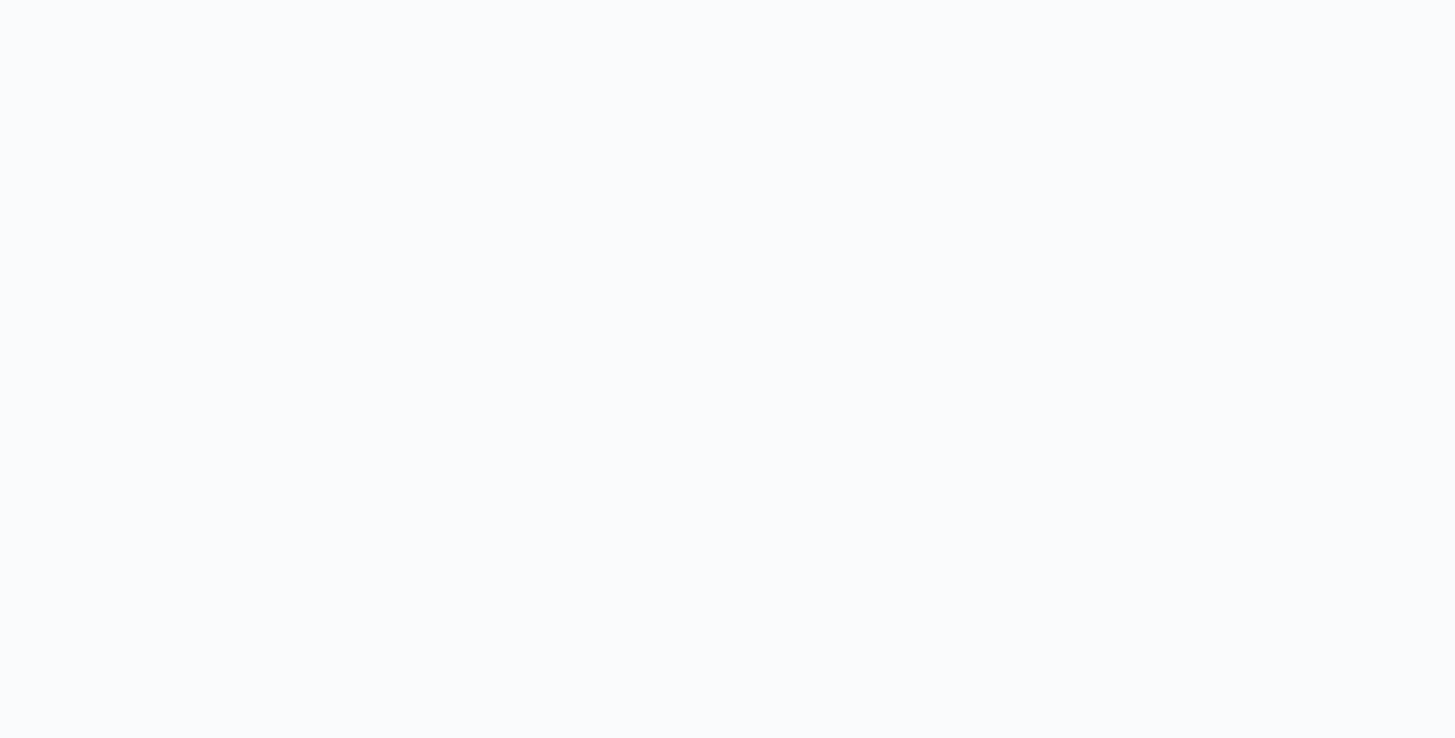 scroll, scrollTop: 0, scrollLeft: 0, axis: both 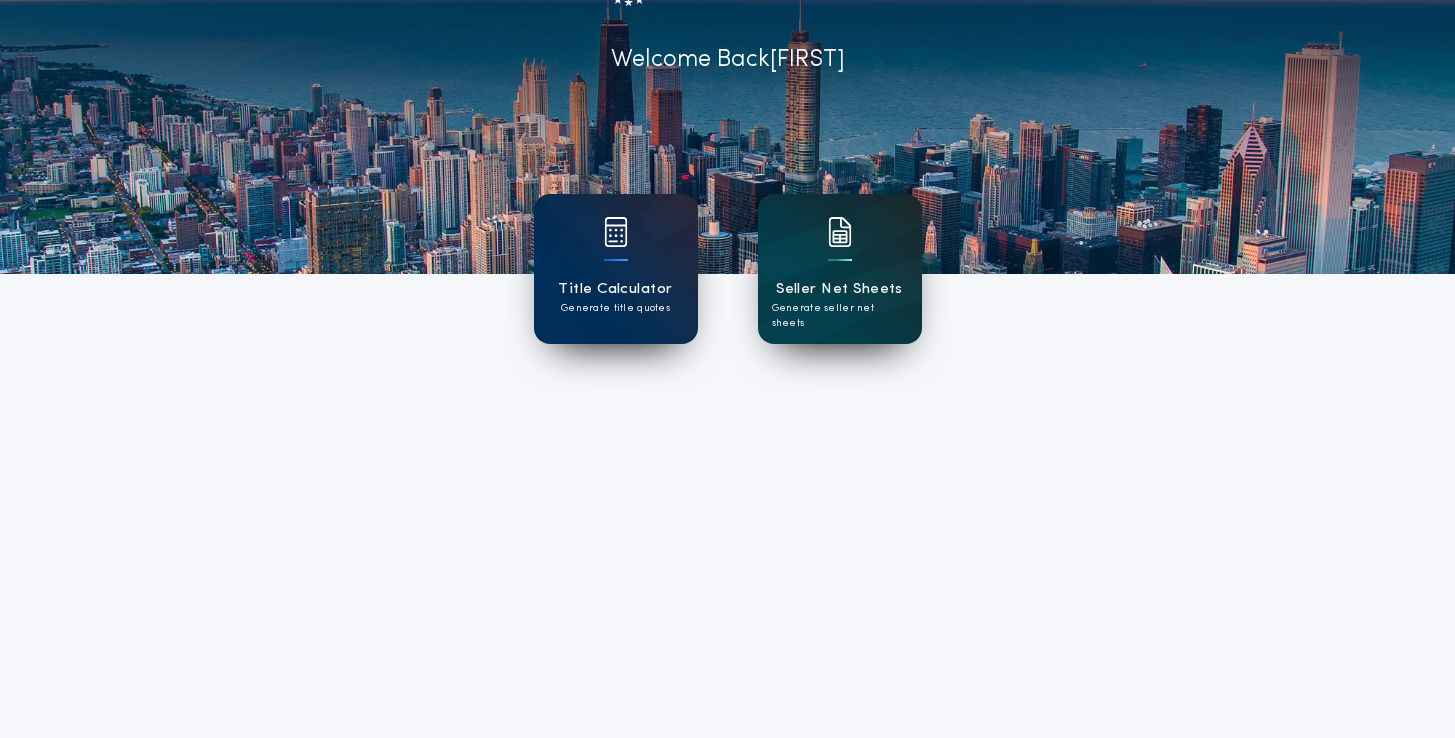 click on "Seller Net Sheets" at bounding box center [839, 289] 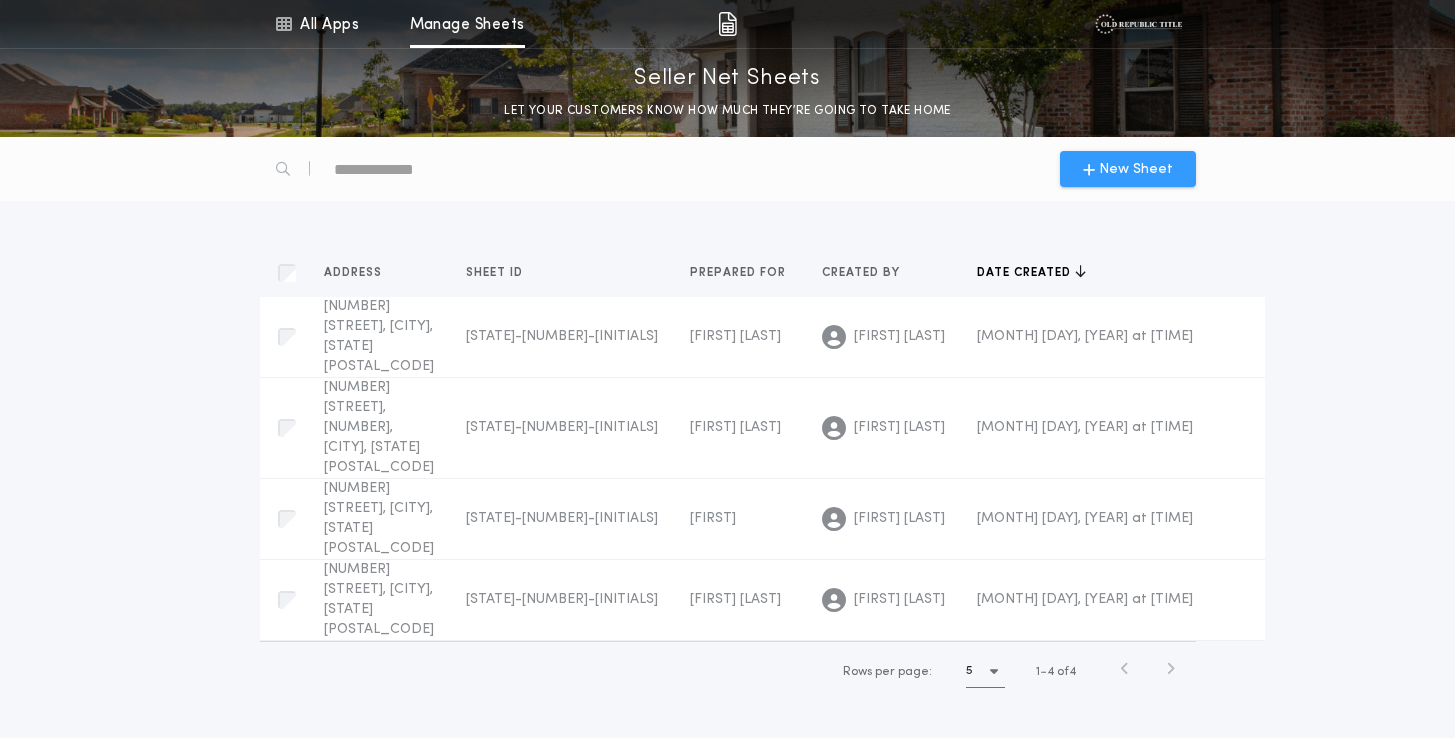 click on "New Sheet" at bounding box center [1128, 169] 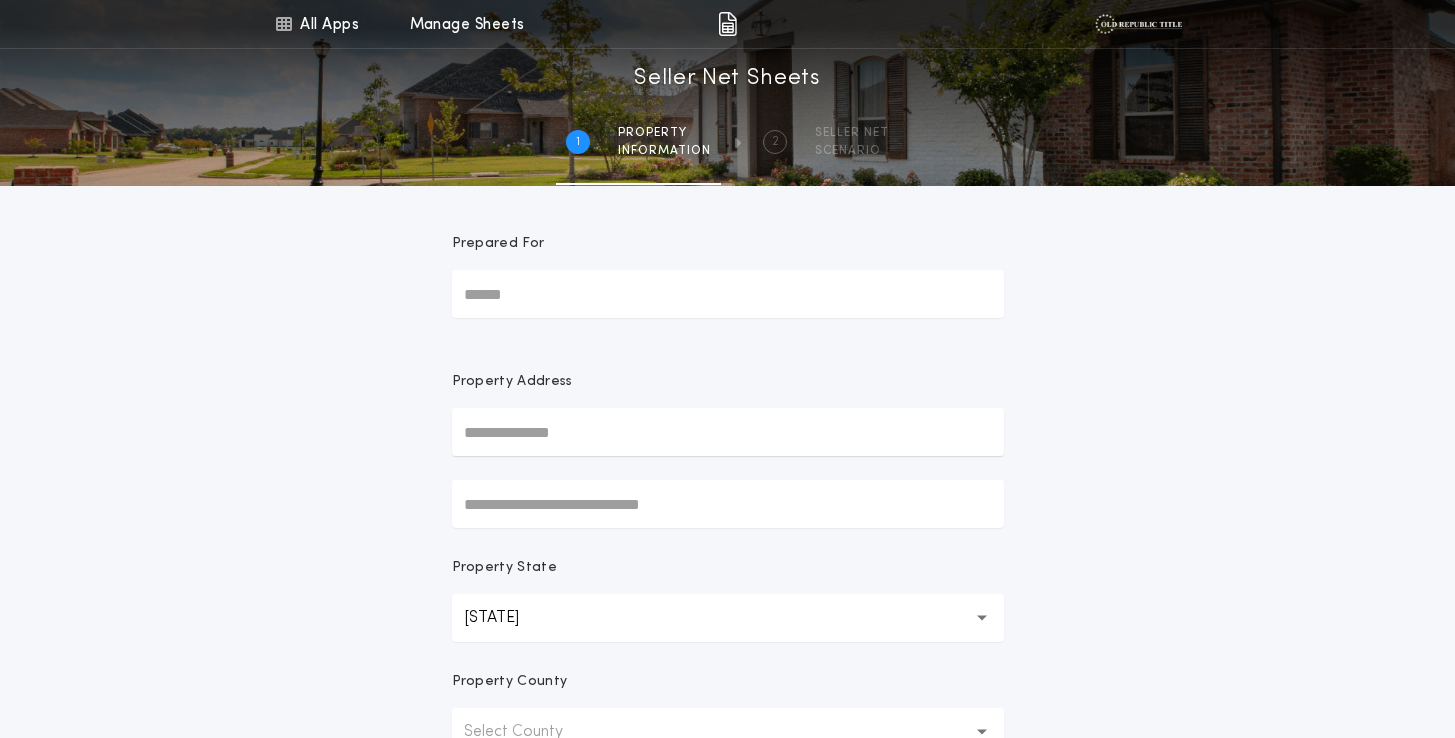 click on "Prepared For" at bounding box center (728, 294) 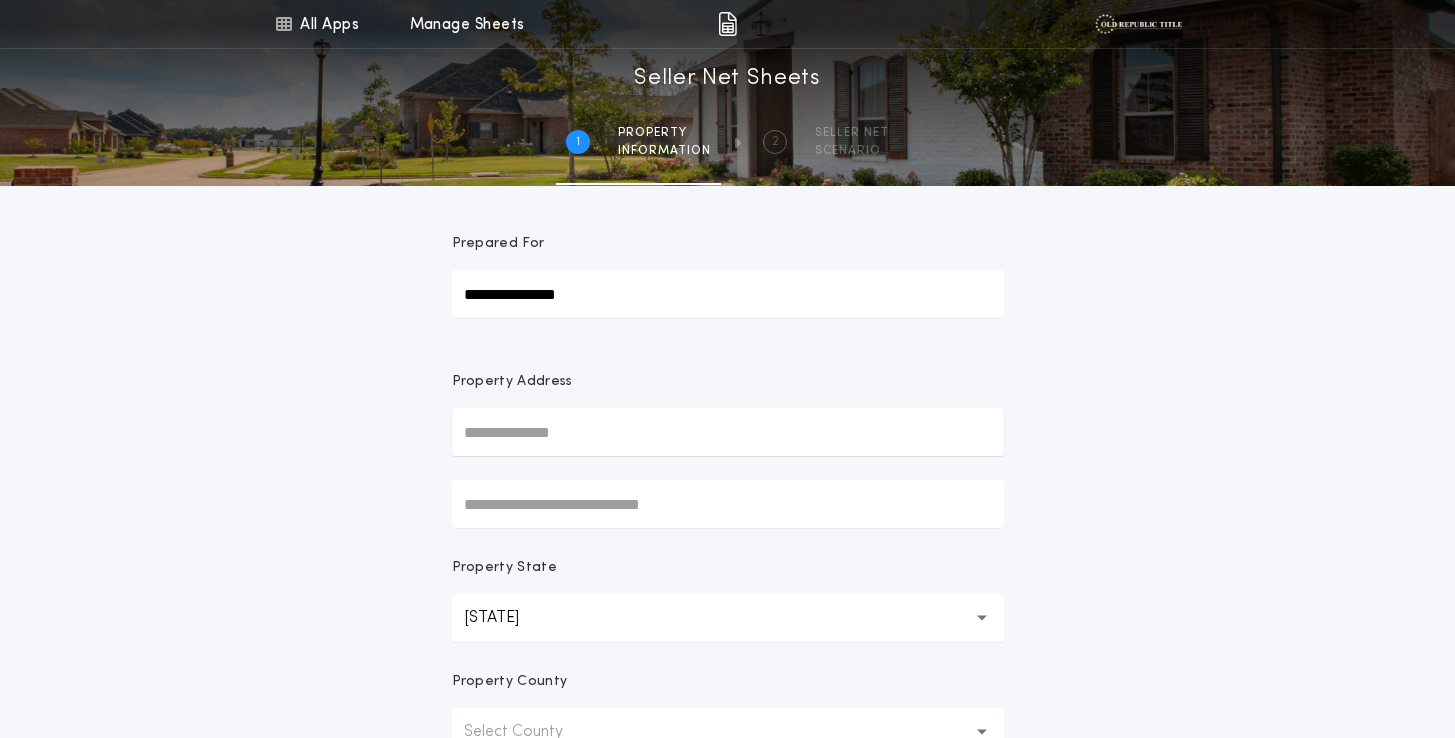 type on "**********" 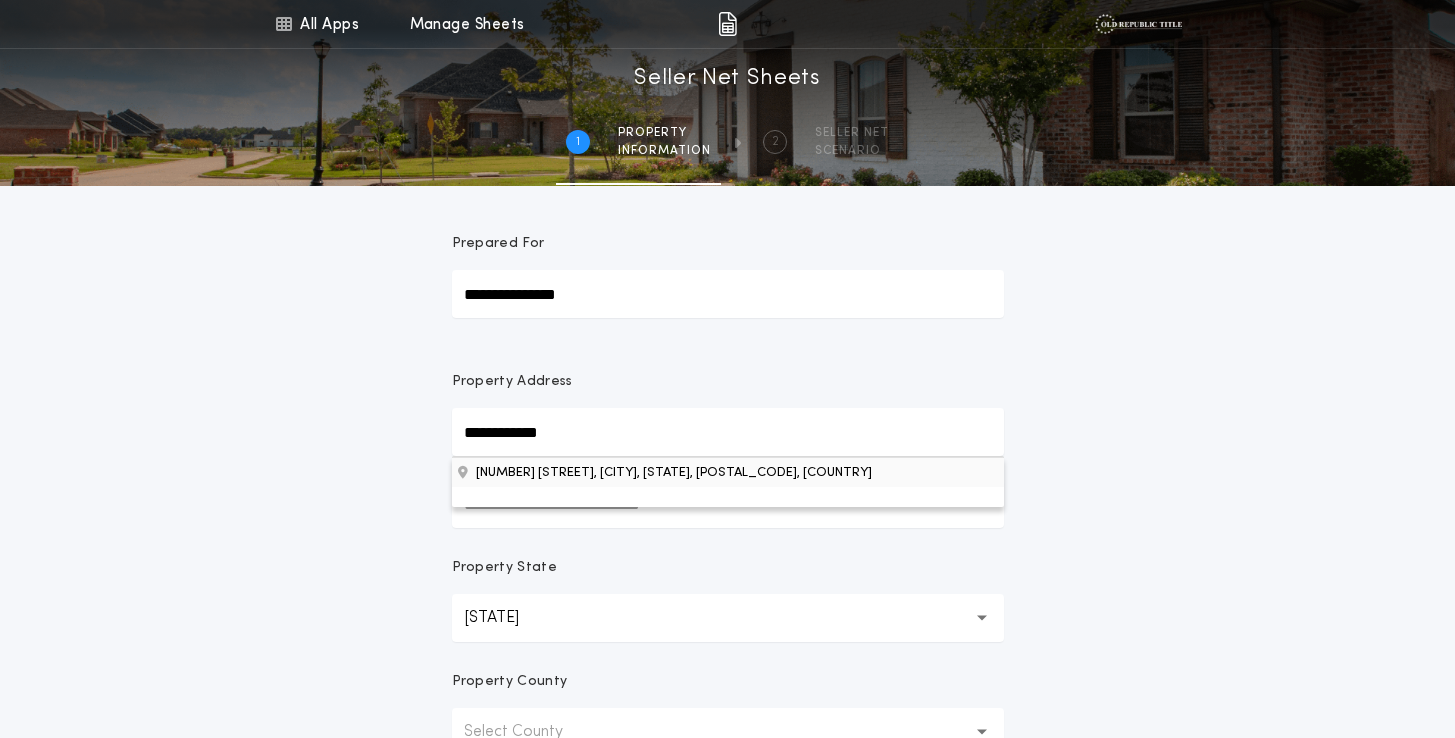 click on "213 Cove Drive, Flossmoor, IL, 60422, USA" at bounding box center [728, 472] 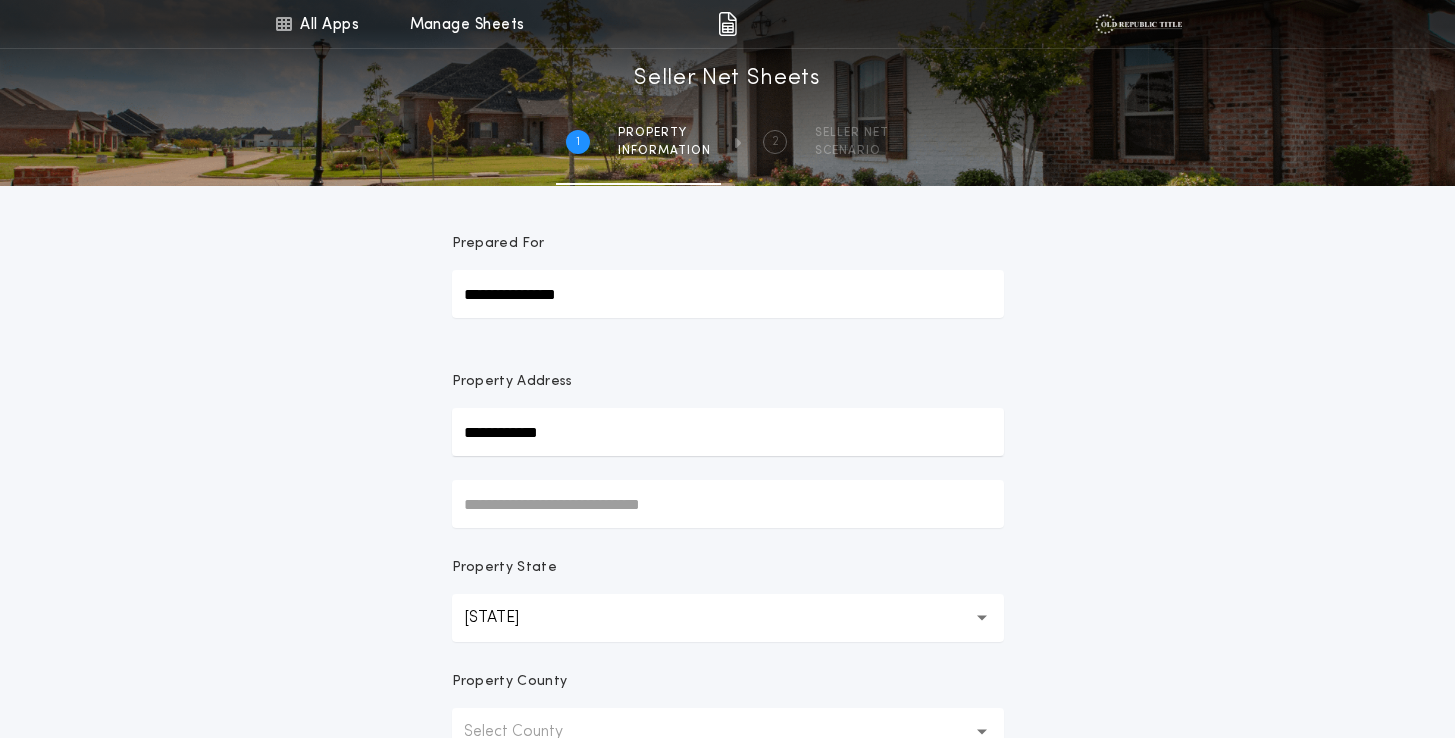 type on "**********" 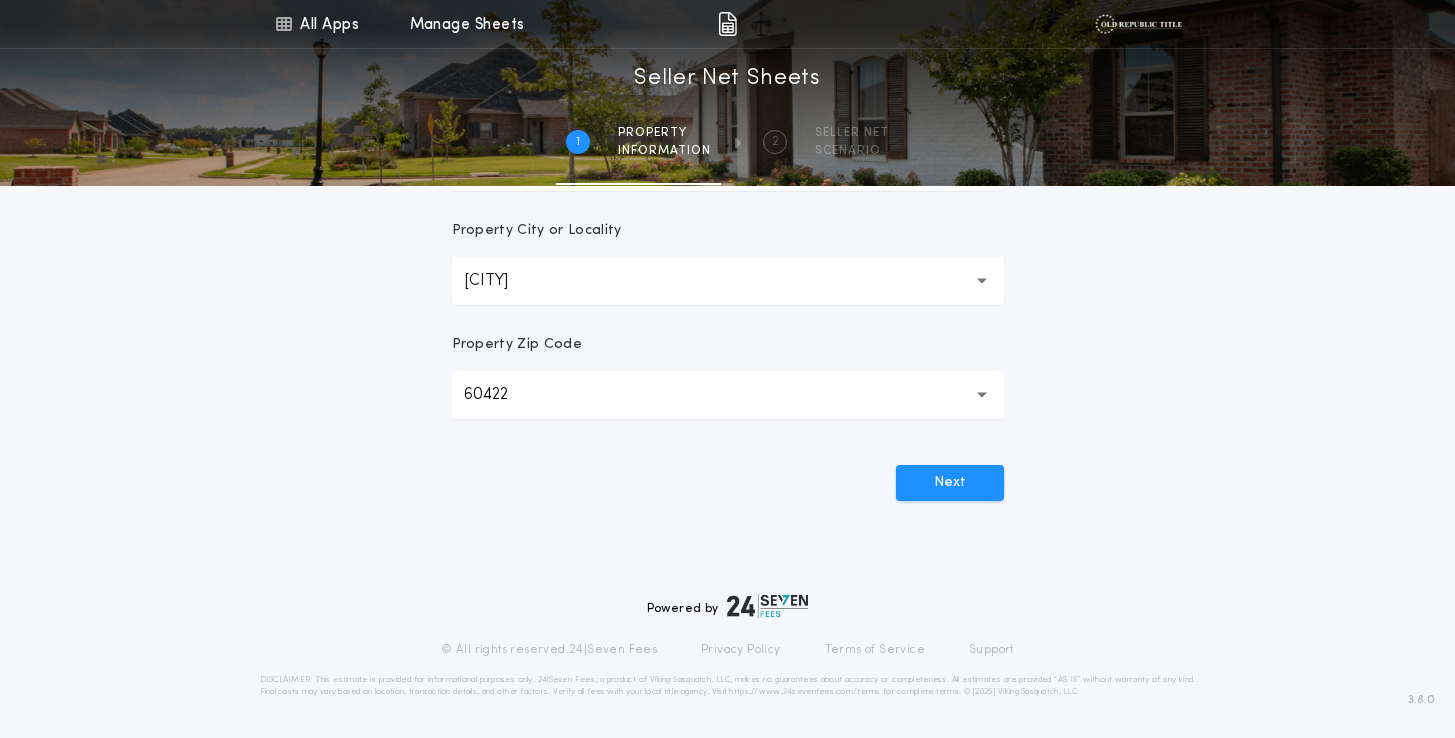 scroll, scrollTop: 565, scrollLeft: 0, axis: vertical 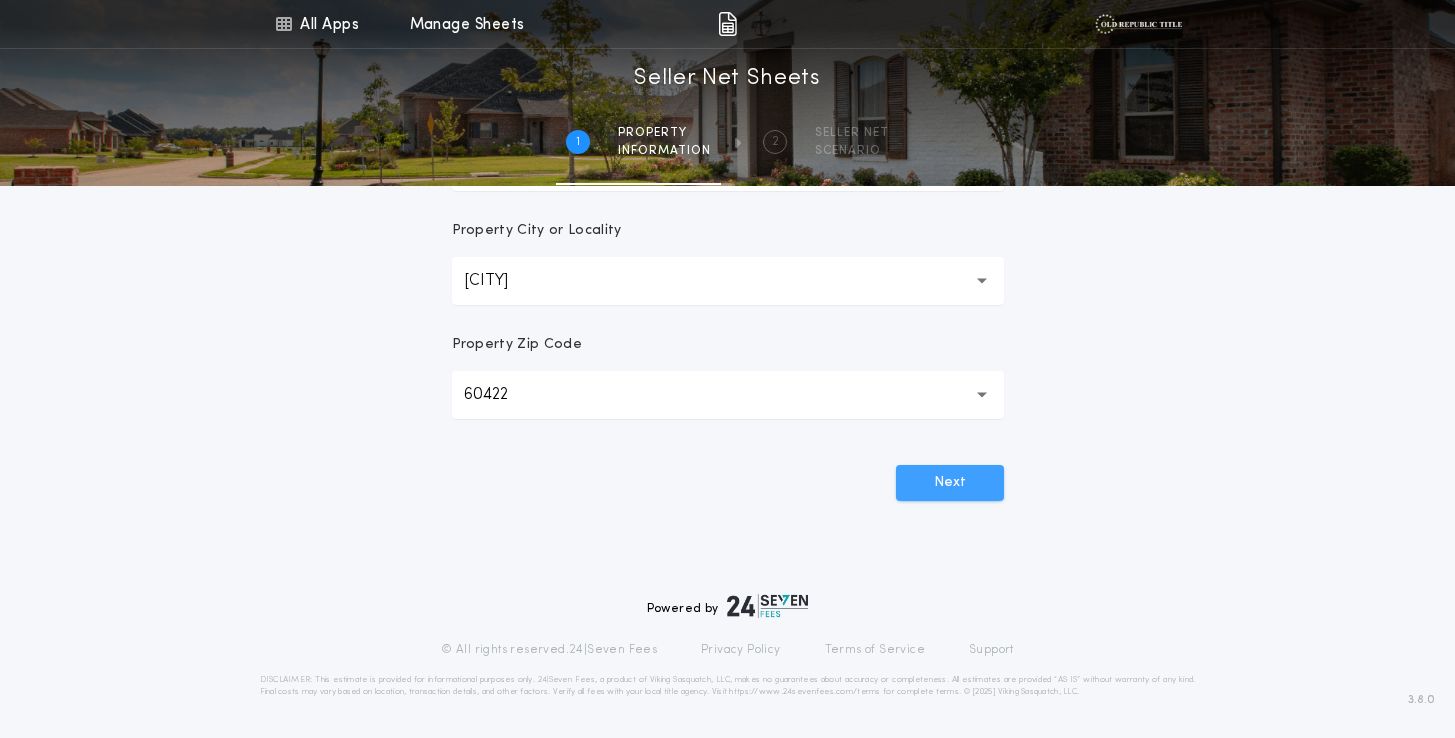click on "Next" at bounding box center (950, 483) 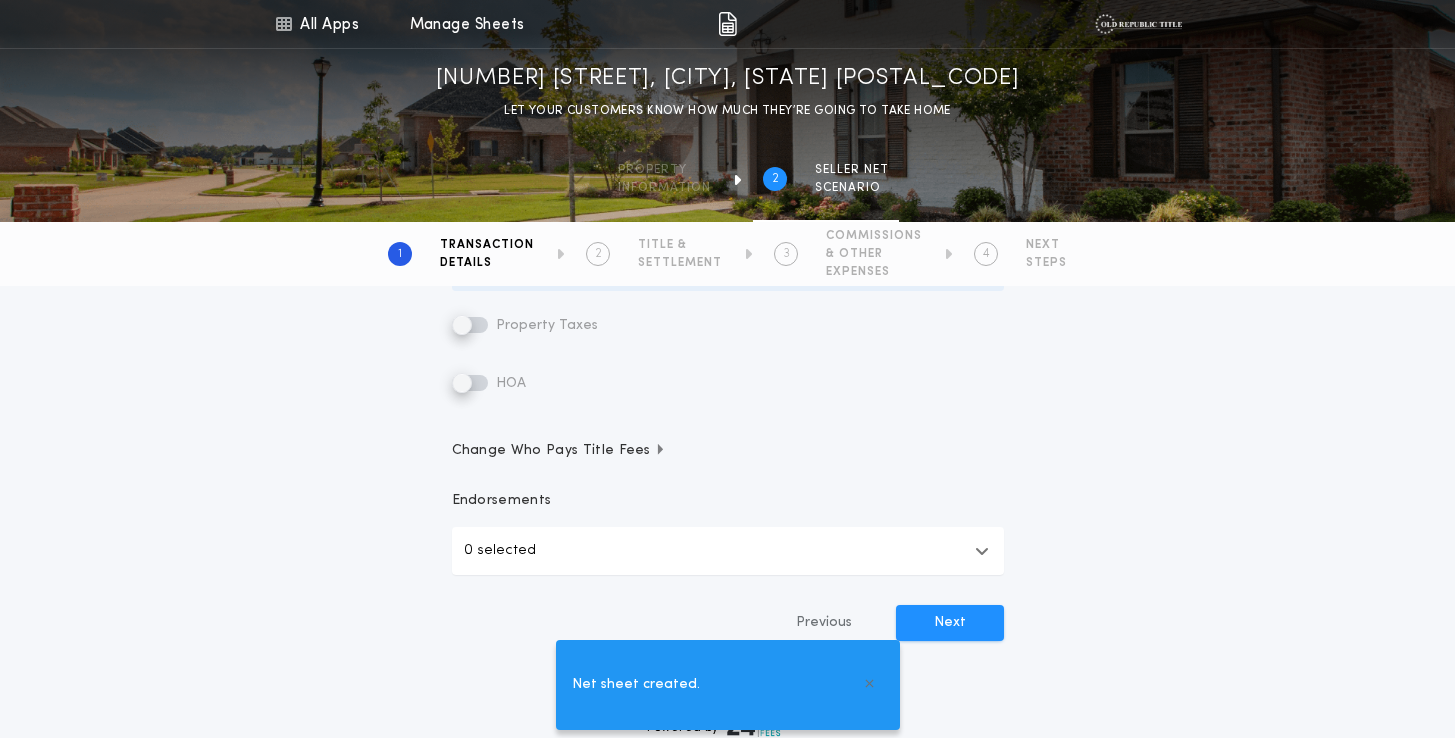 click on "Property Taxes" at bounding box center [525, 325] 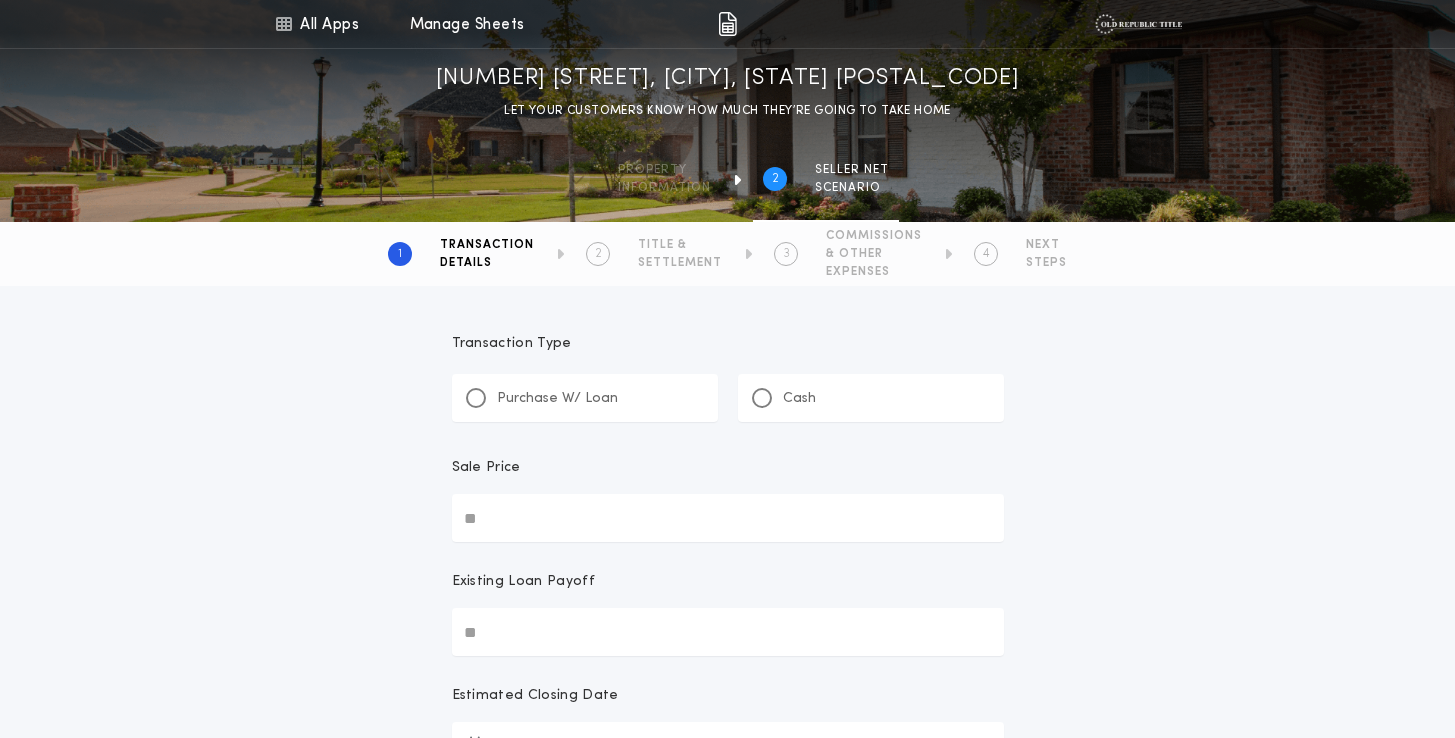 scroll, scrollTop: 0, scrollLeft: 0, axis: both 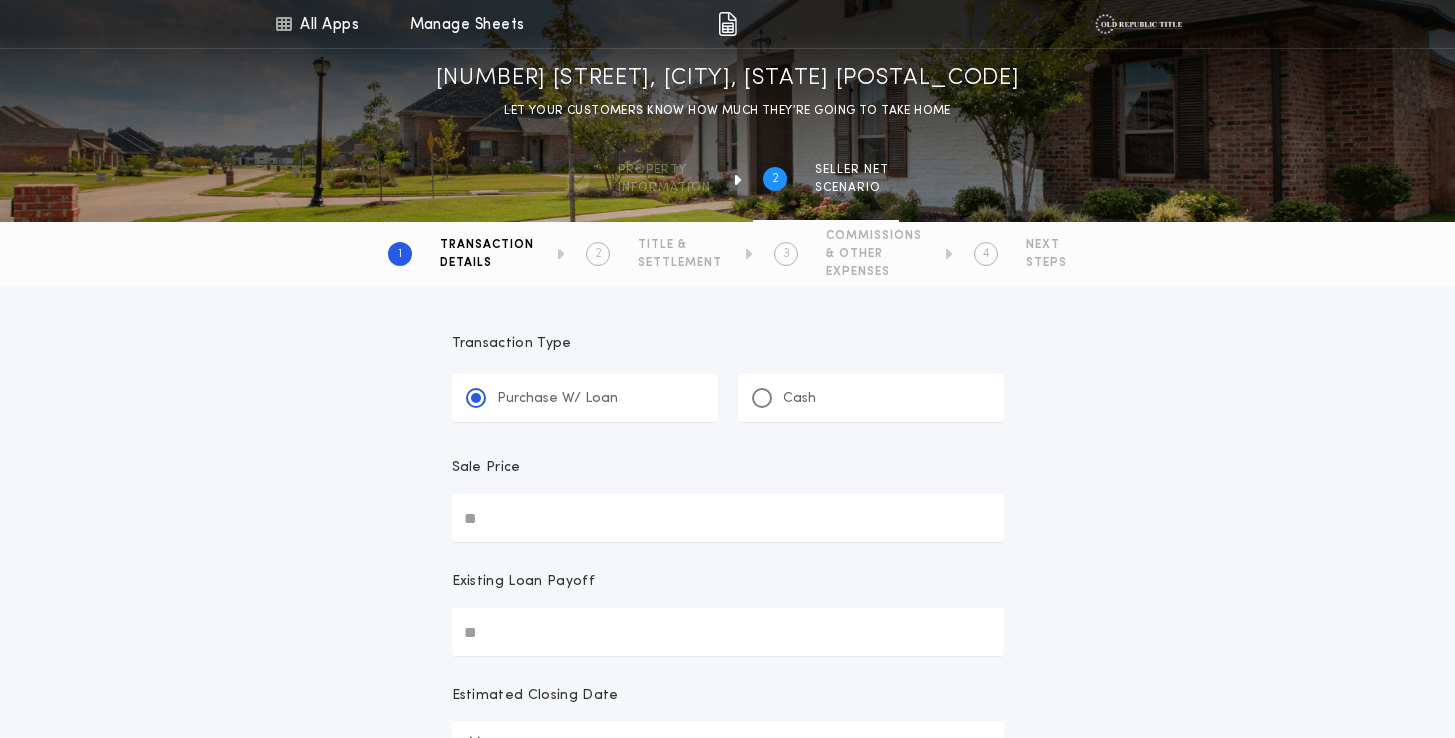click on "Sale Price" at bounding box center [728, 518] 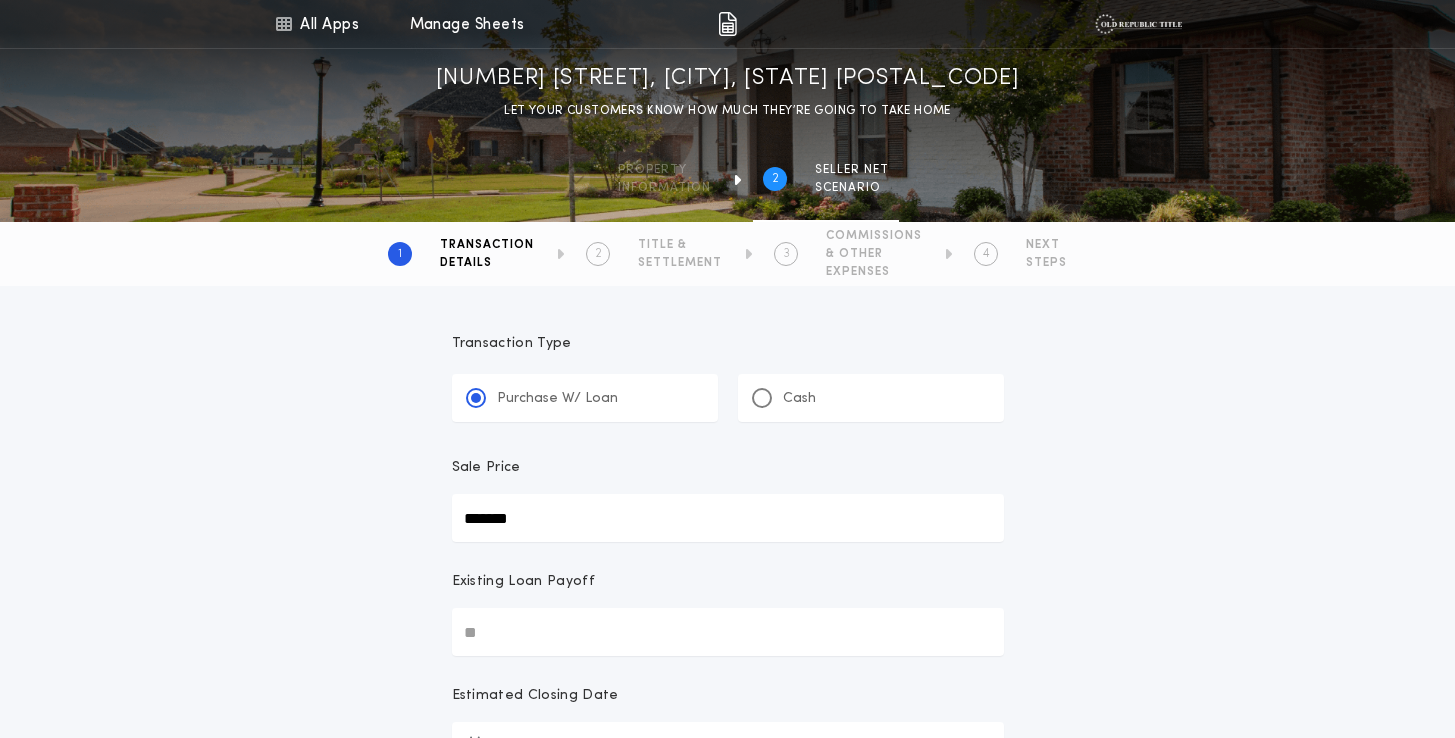 type on "********" 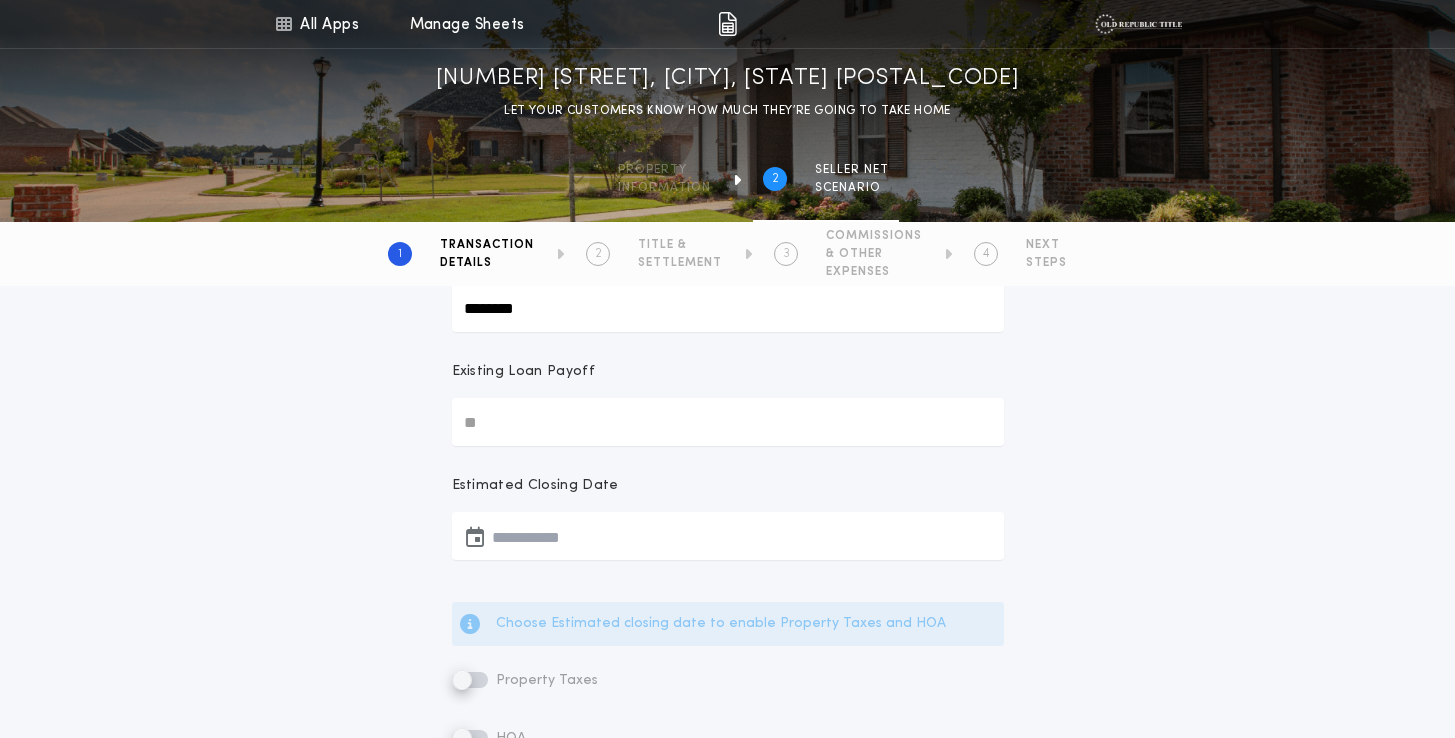 scroll, scrollTop: 213, scrollLeft: 0, axis: vertical 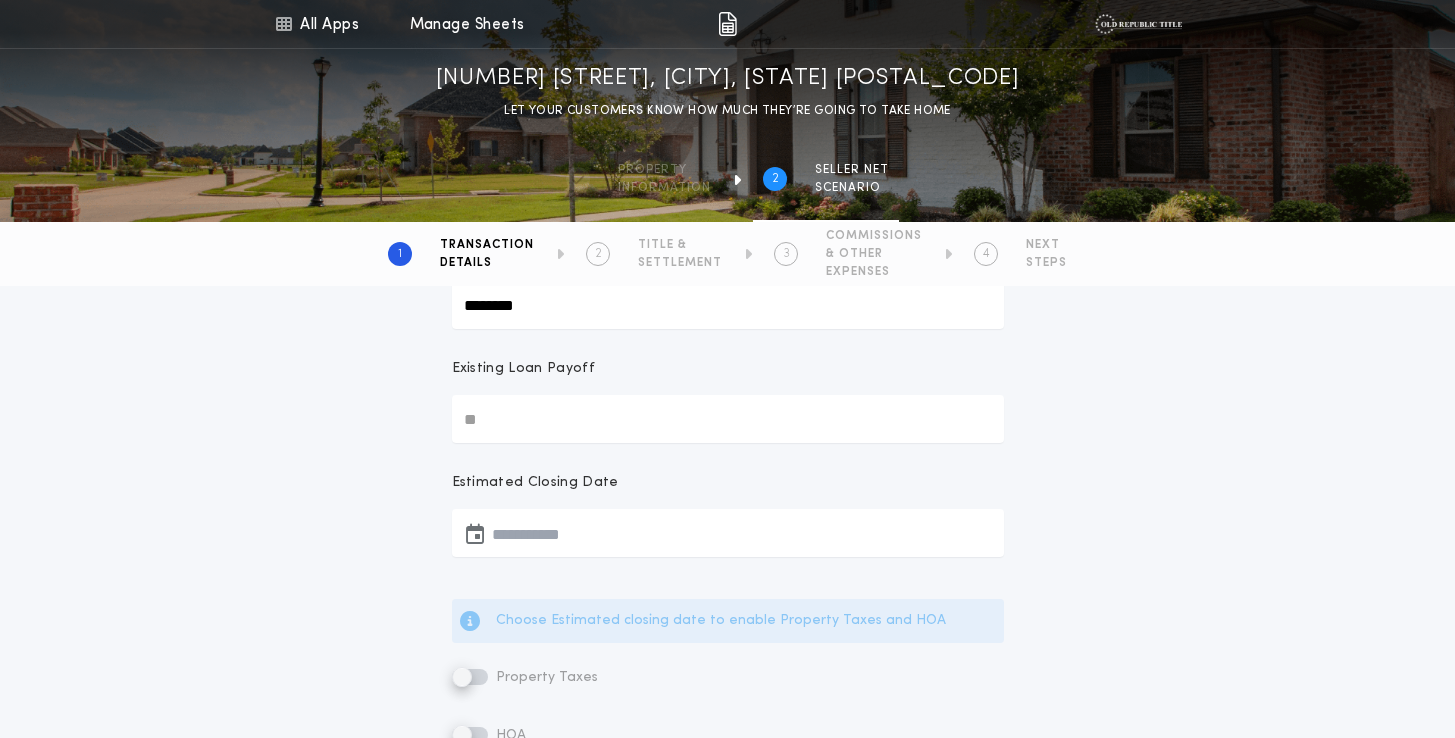 click at bounding box center (728, 533) 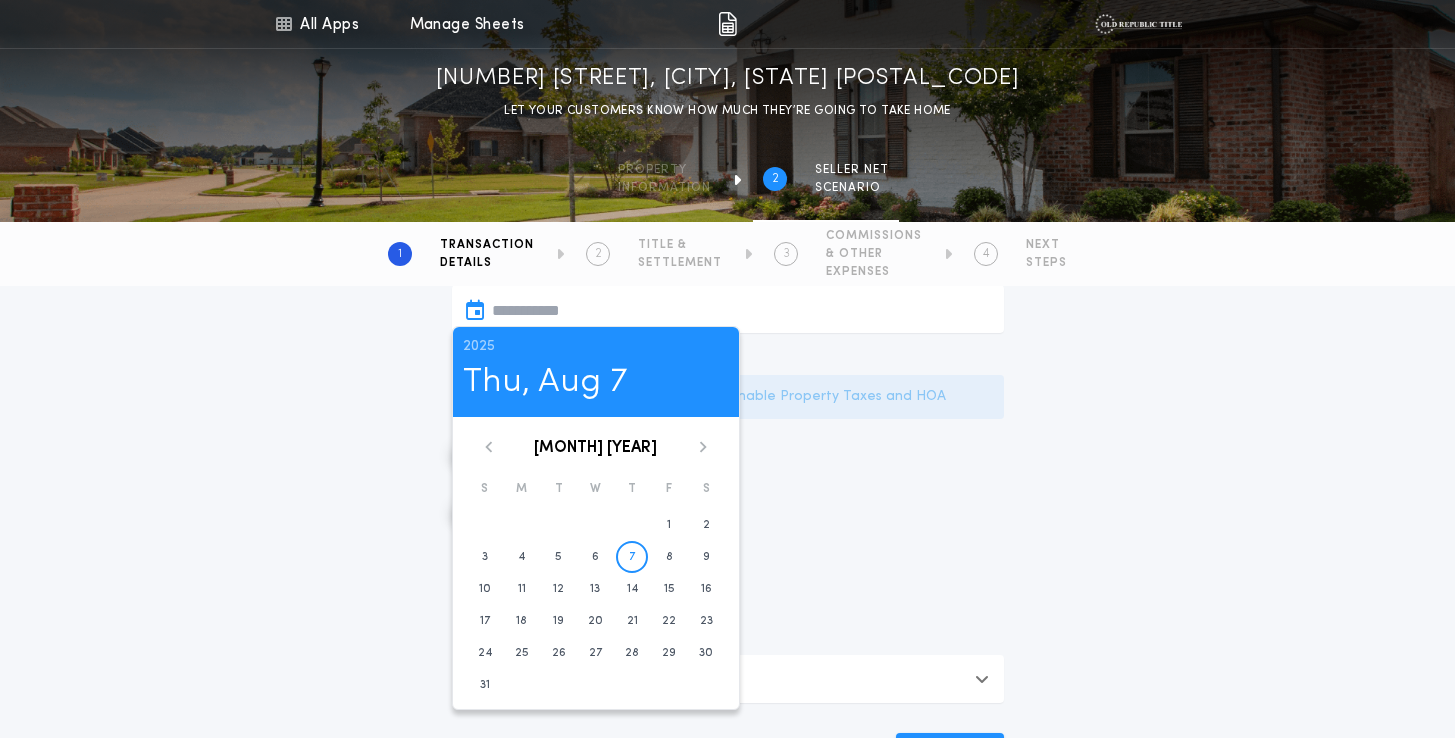 scroll, scrollTop: 438, scrollLeft: 0, axis: vertical 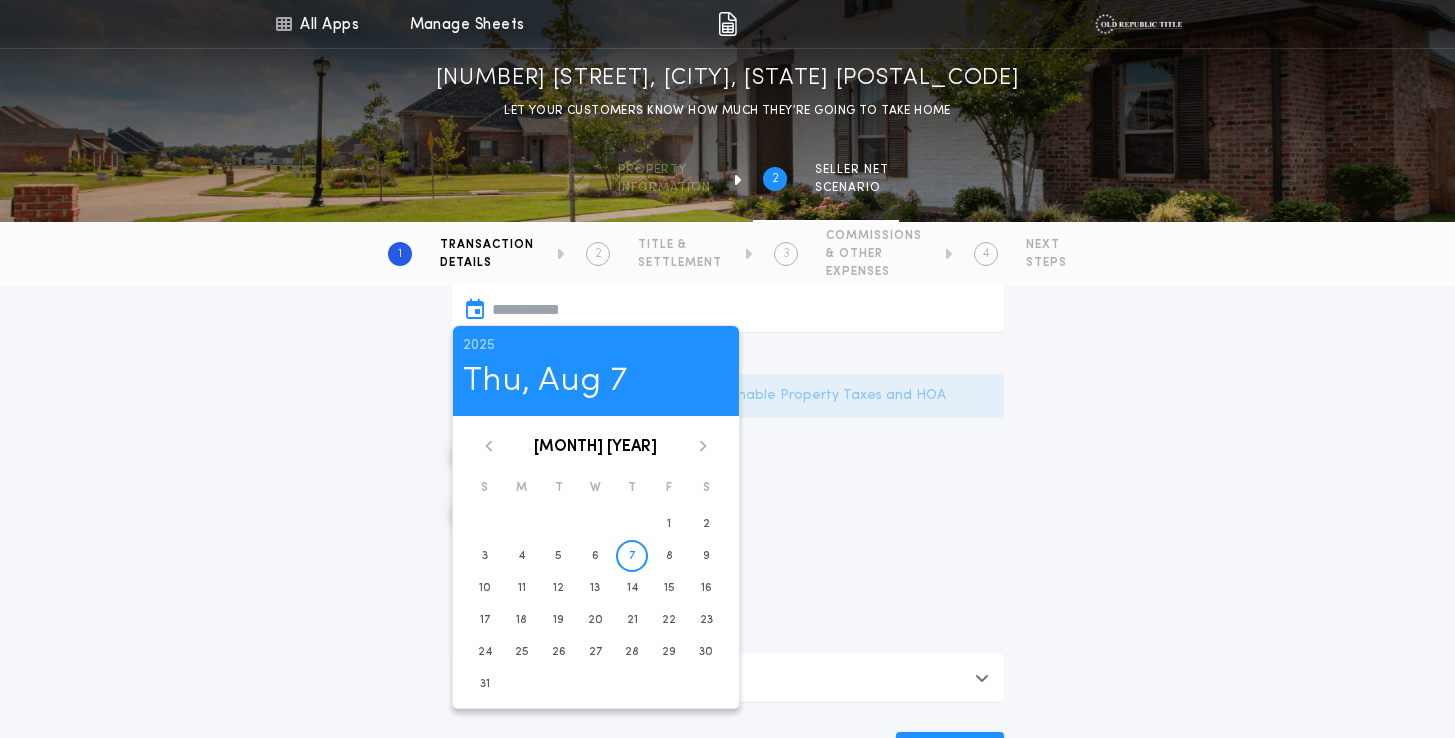click on "2025 Thu, Aug 7 August 2025 S M T W T F S 1 2 3 4 5 6 7 8 9 10 11 12 13 14 15 16 17 18 19 20 21 22 23 24 25 26 27 28 29 30 31" at bounding box center (596, 517) 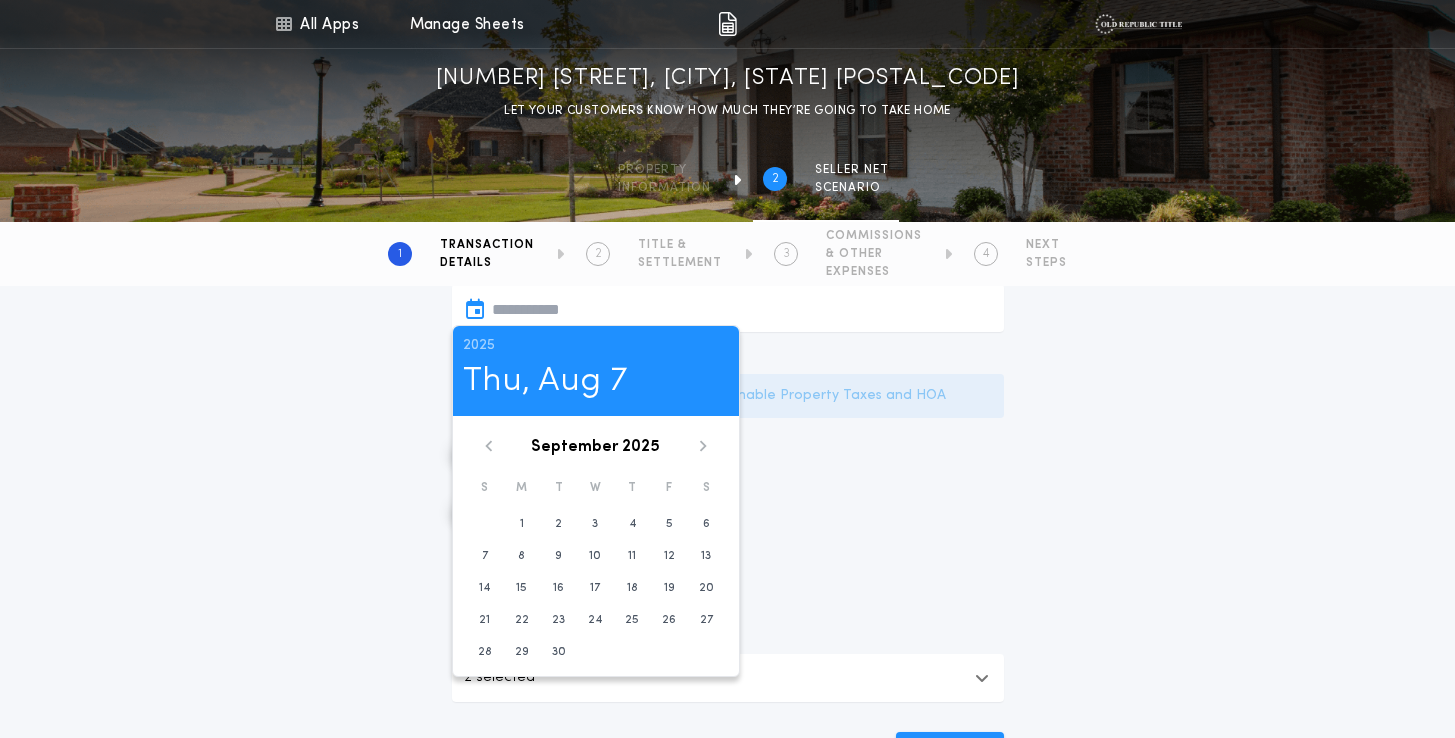 click 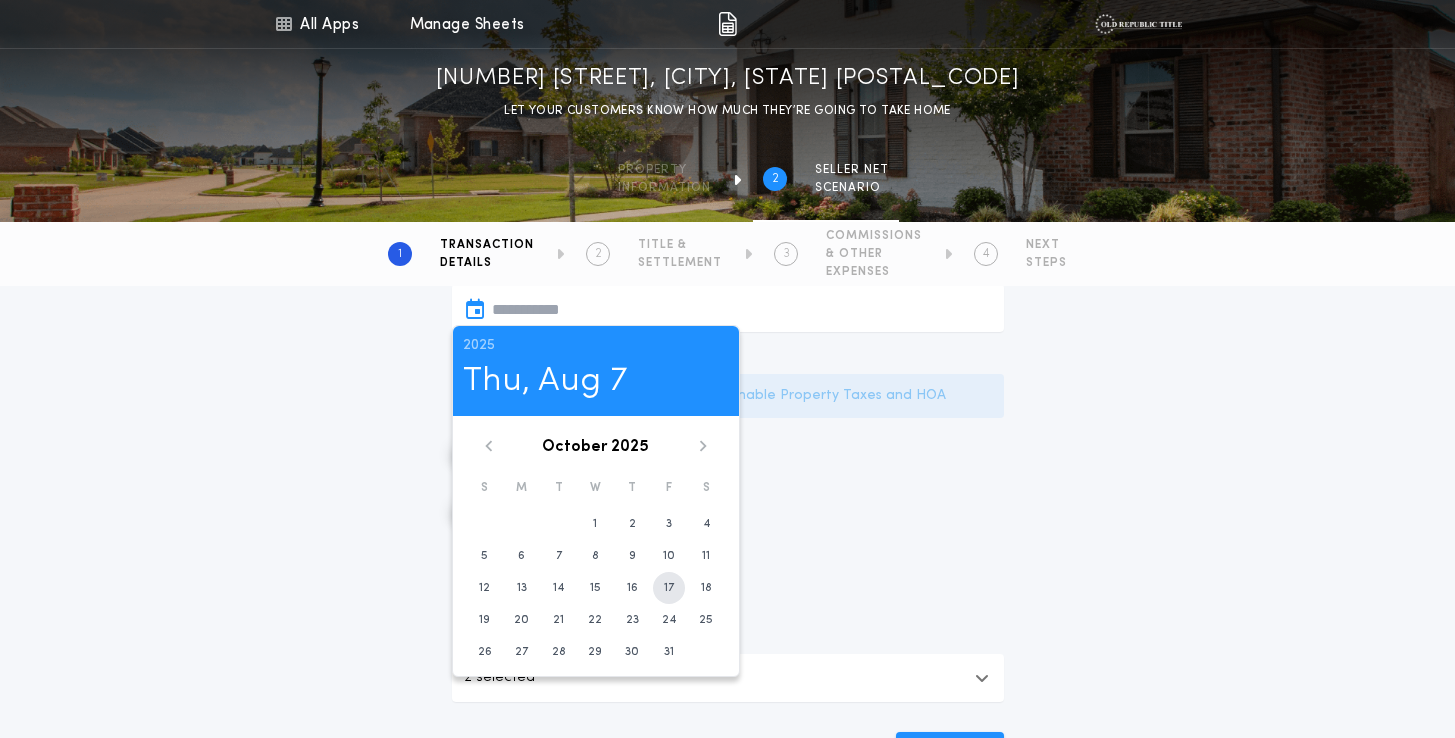 click on "17" at bounding box center (669, 588) 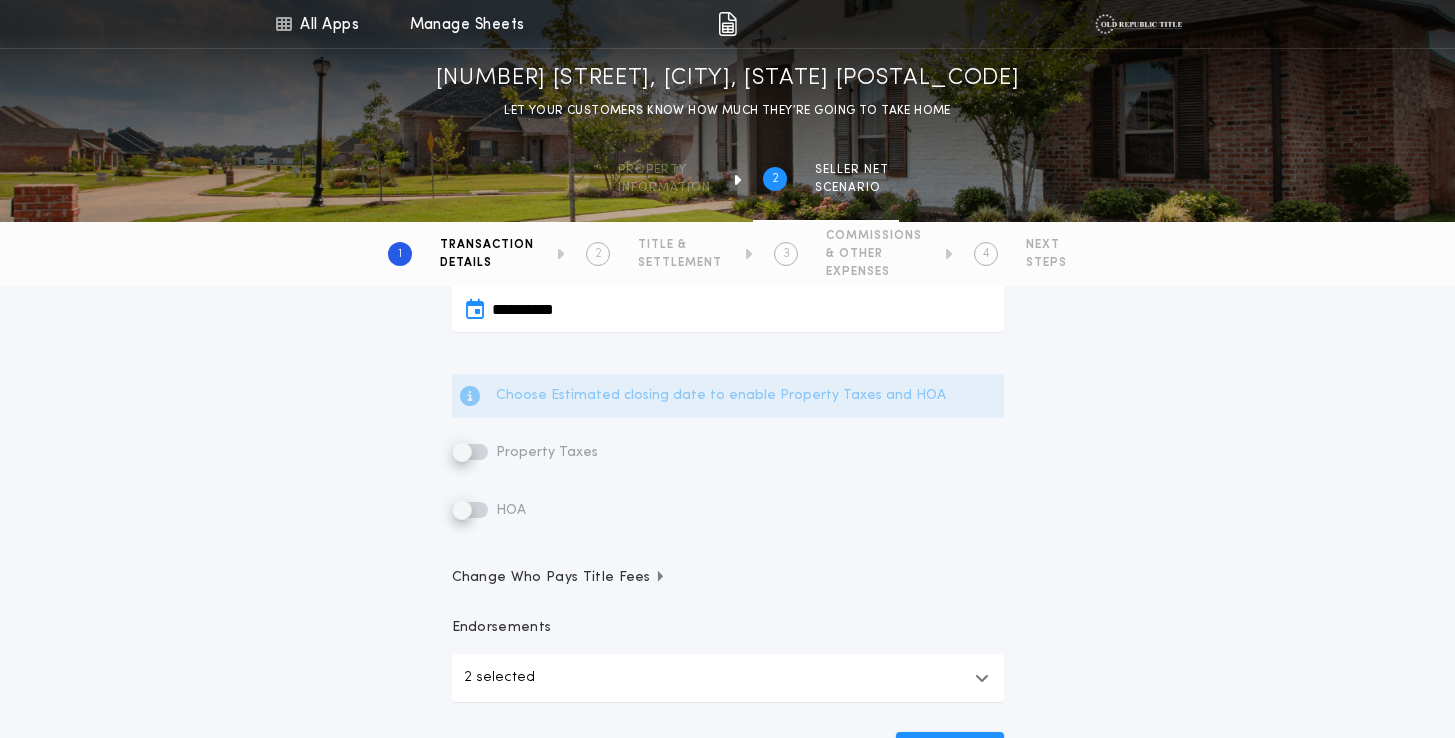 type on "**********" 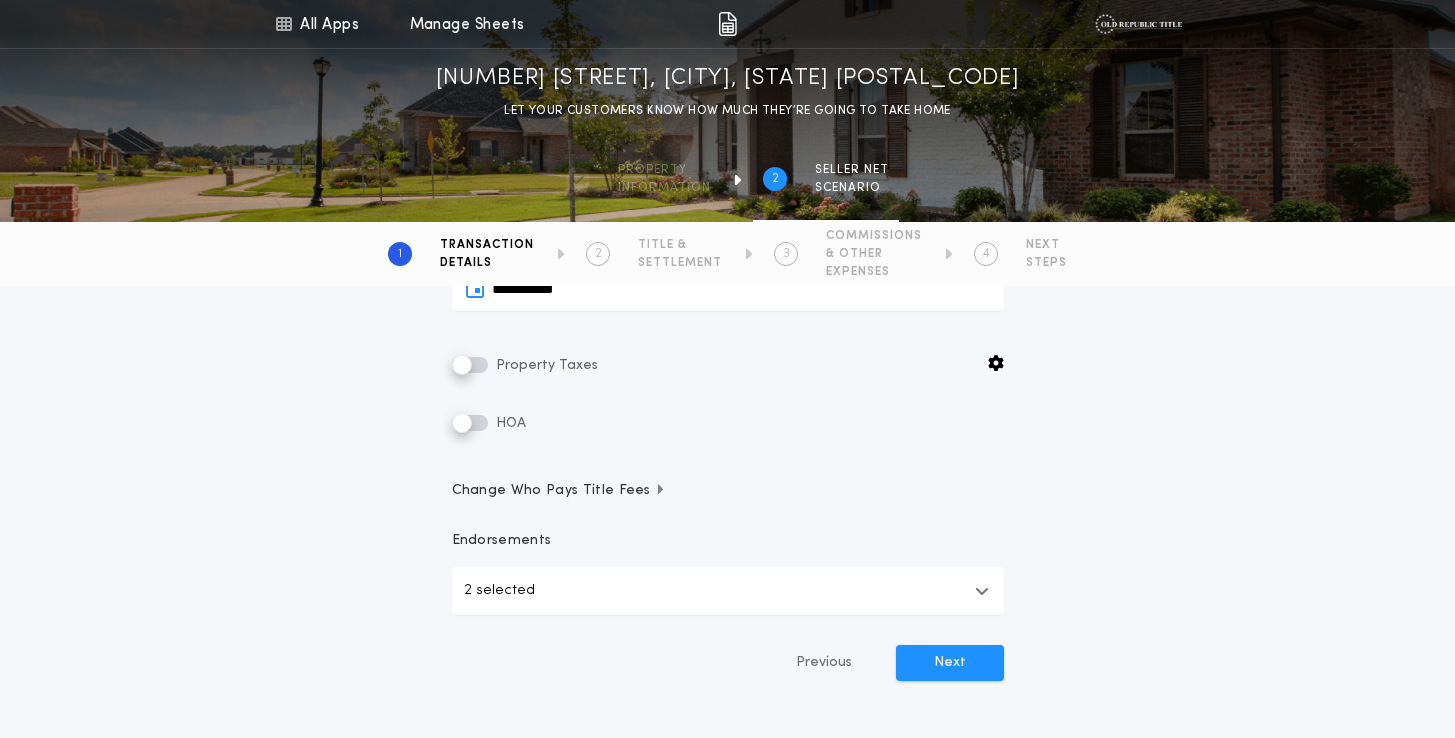 scroll, scrollTop: 442, scrollLeft: 0, axis: vertical 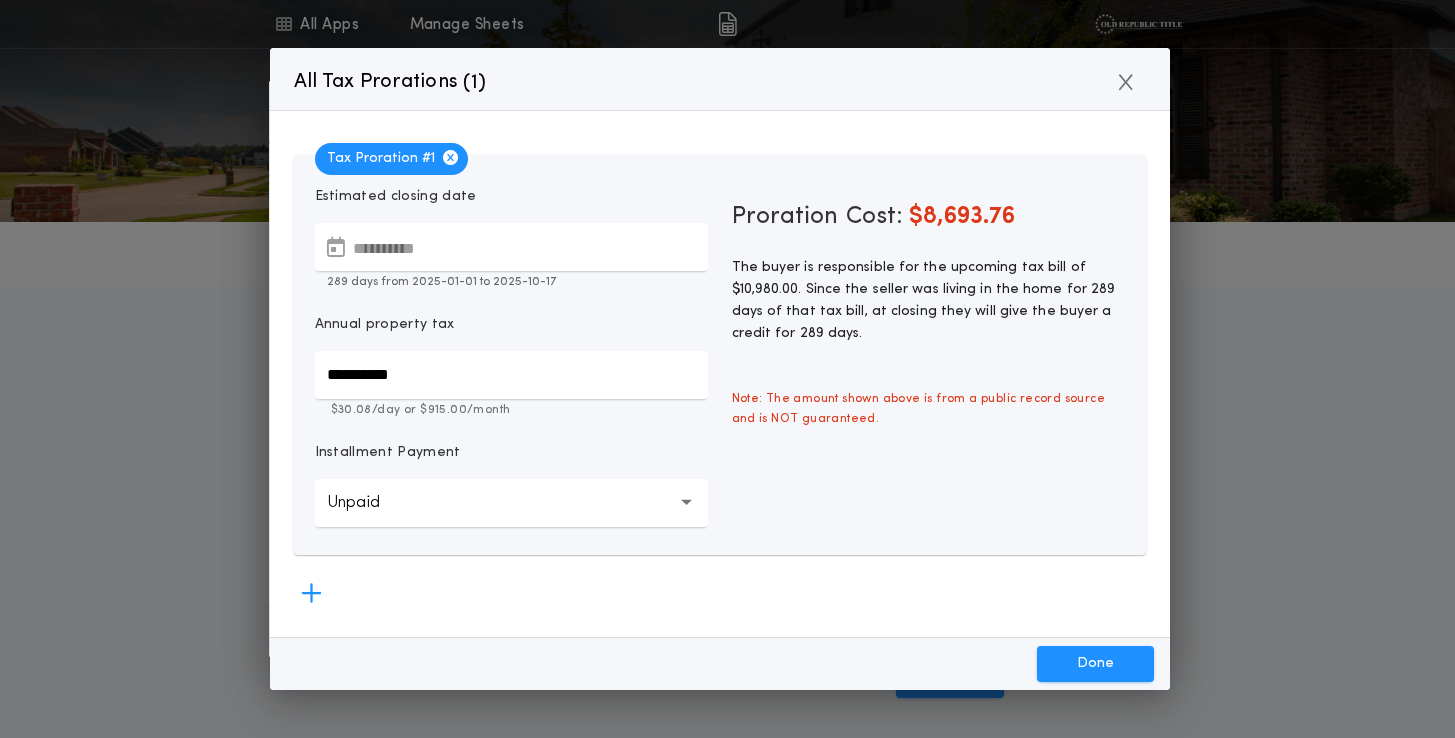 click on "**********" at bounding box center [511, 247] 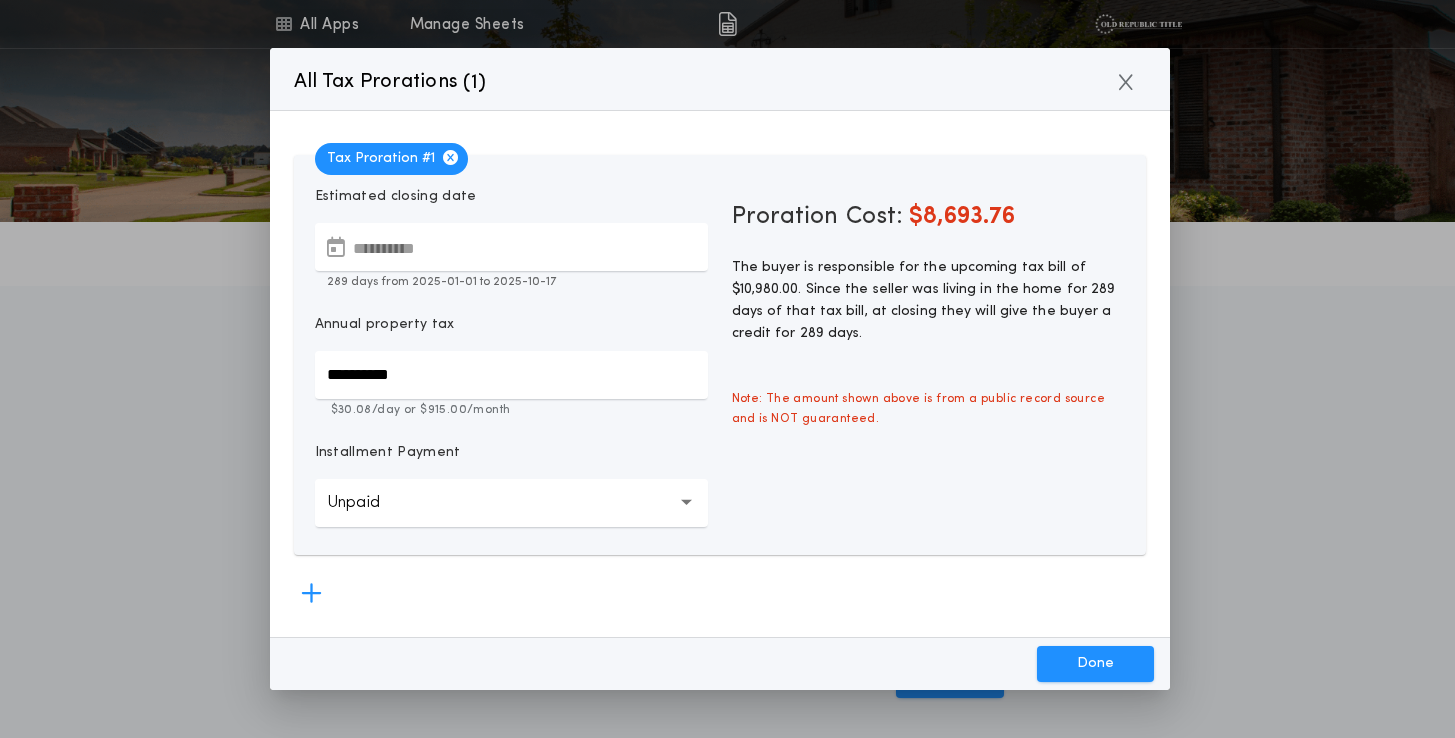 click on "**********" at bounding box center (511, 375) 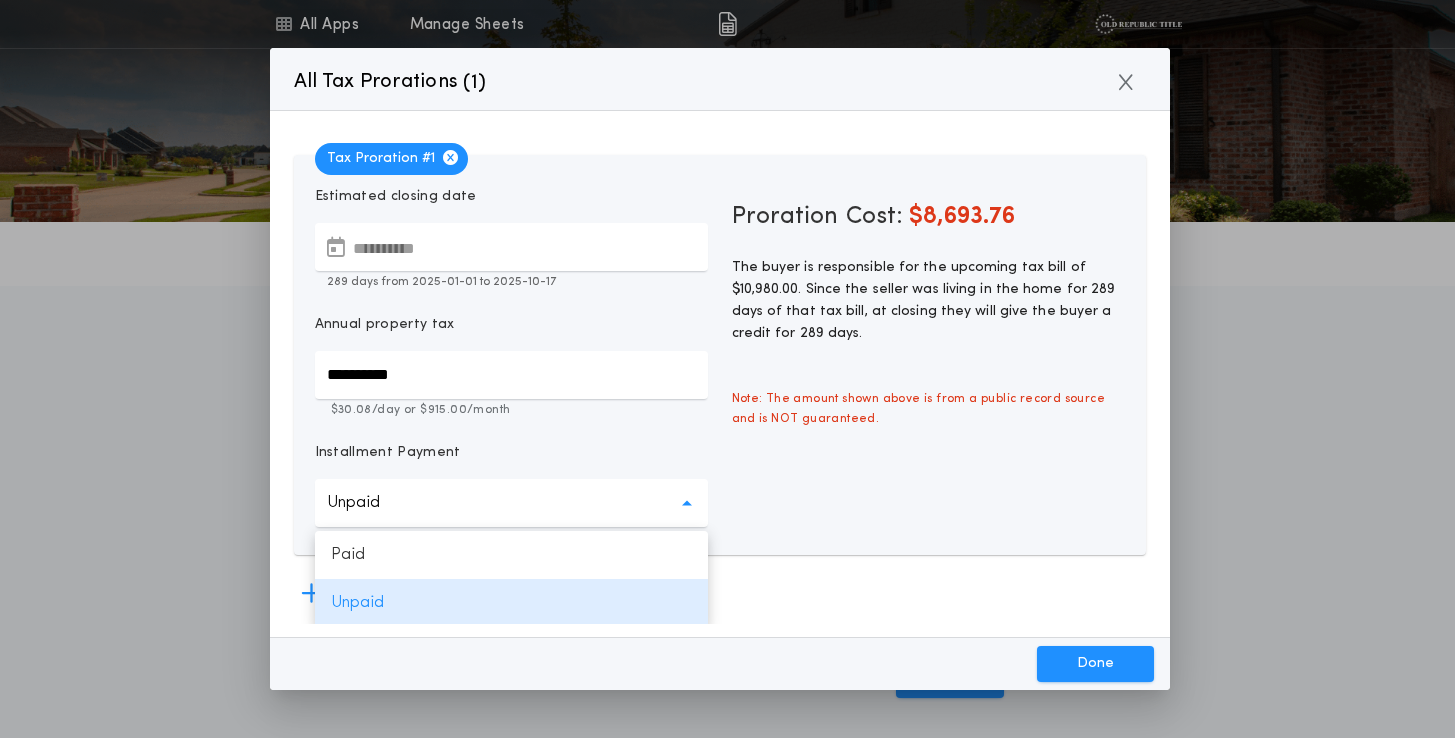 scroll, scrollTop: 2, scrollLeft: 0, axis: vertical 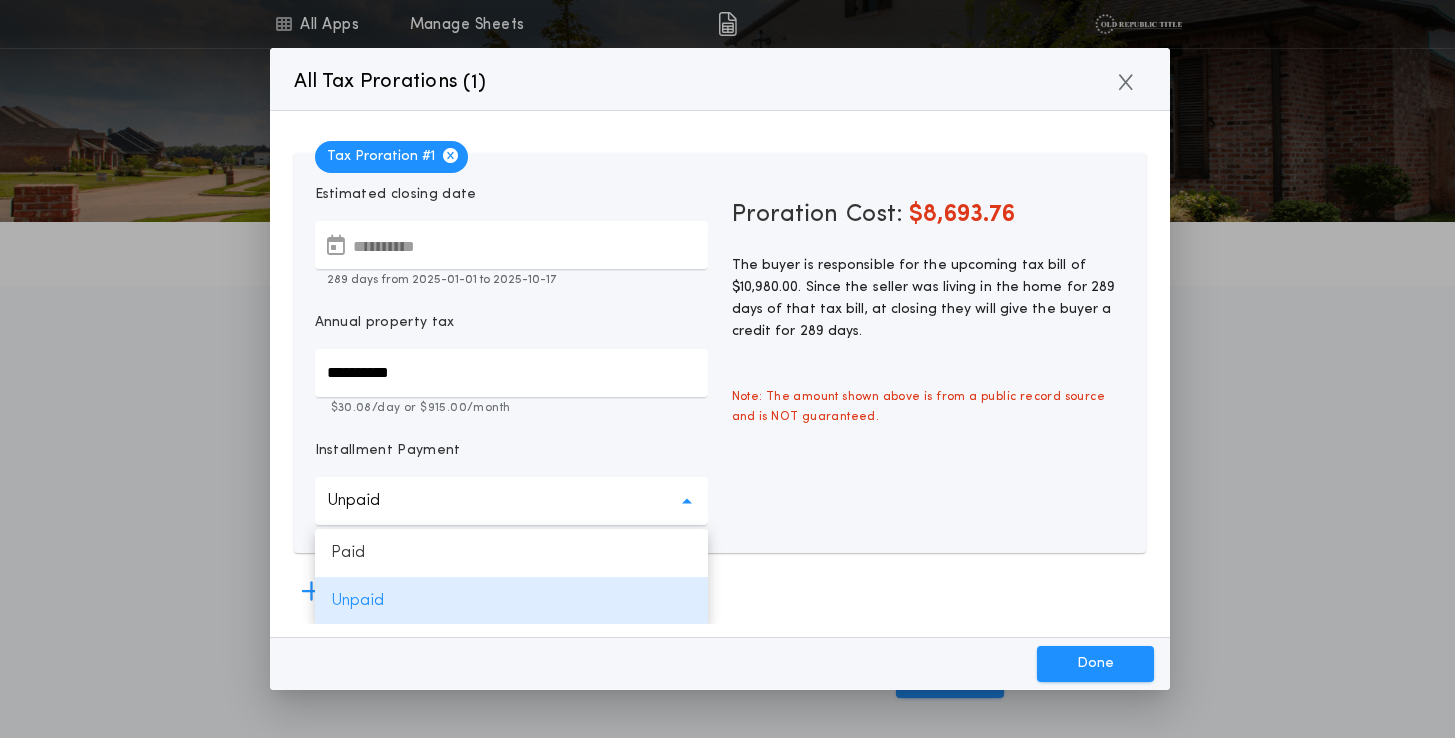 click on "Installment Payment" at bounding box center [511, 459] 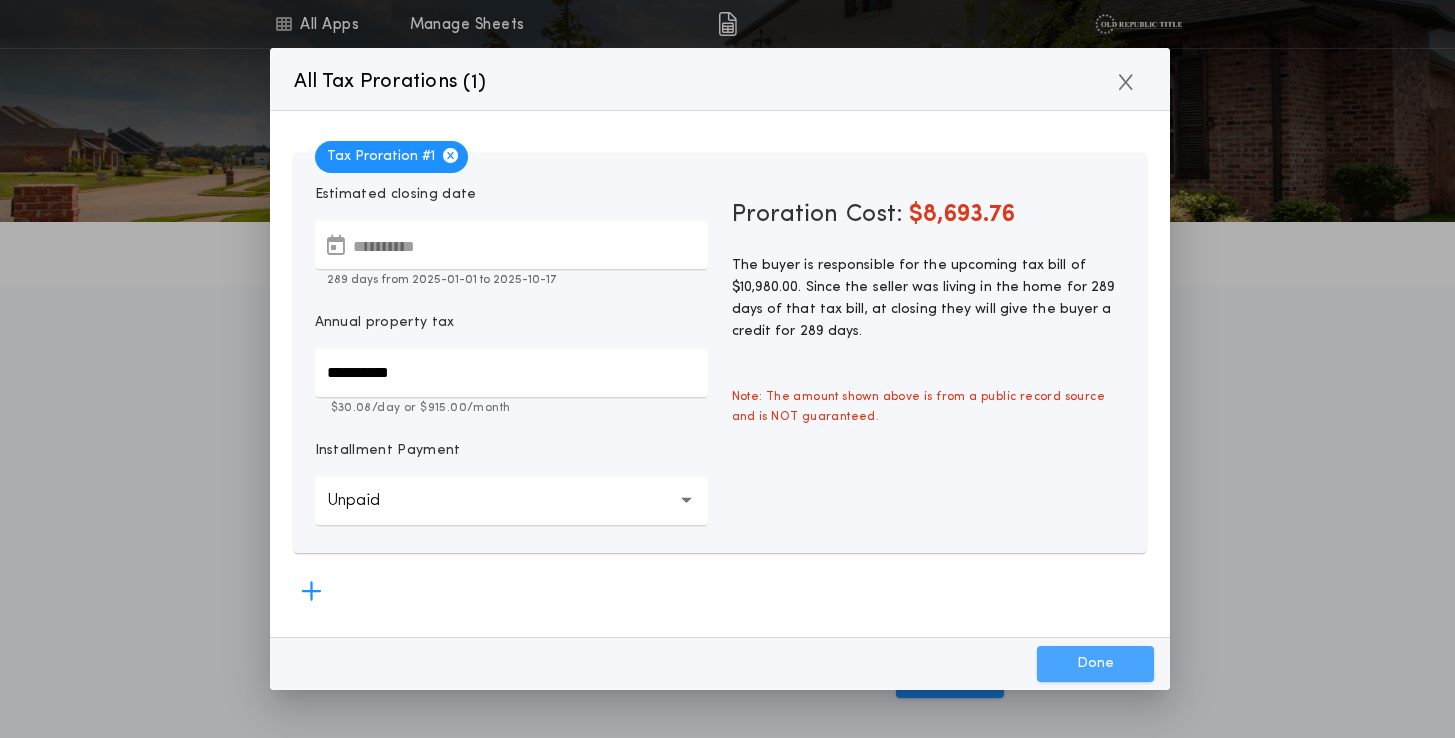 click on "Done" at bounding box center (1095, 664) 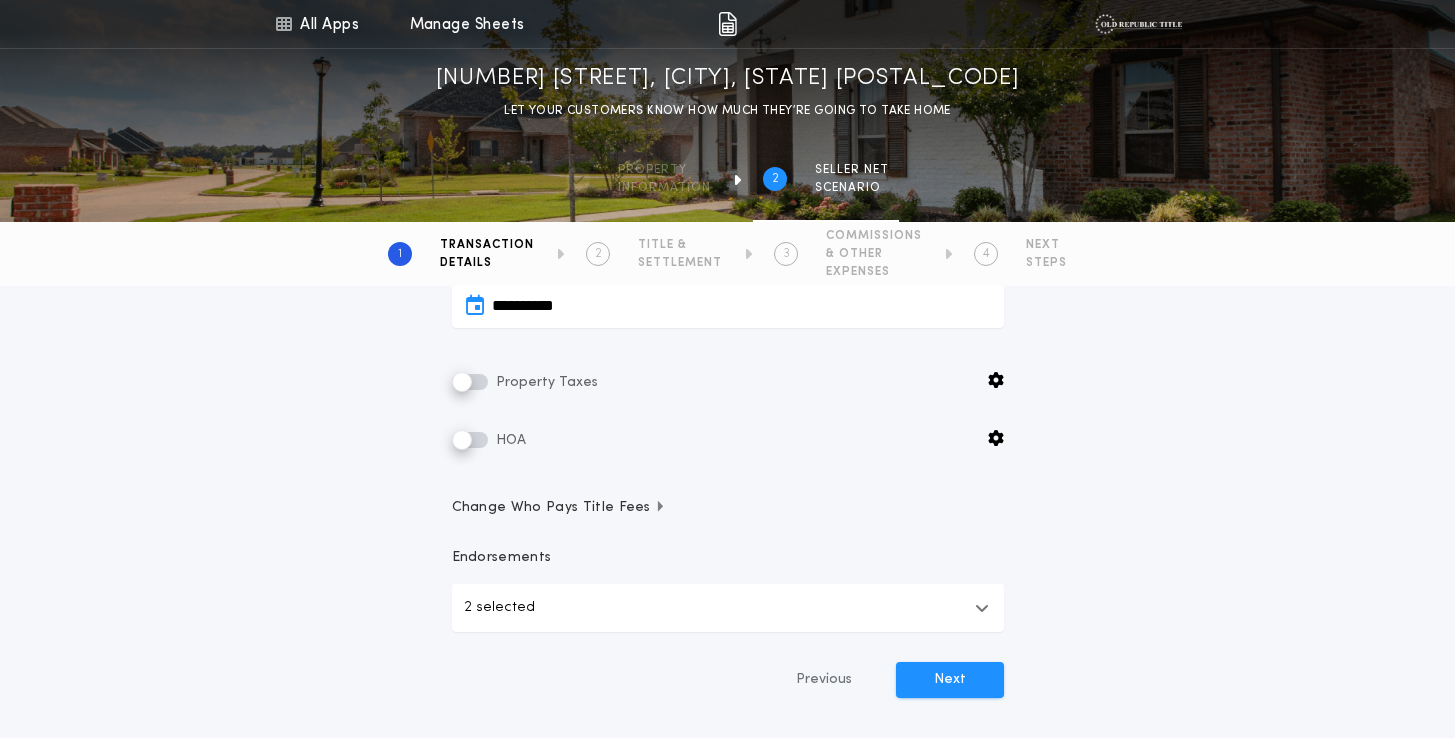 type on "**********" 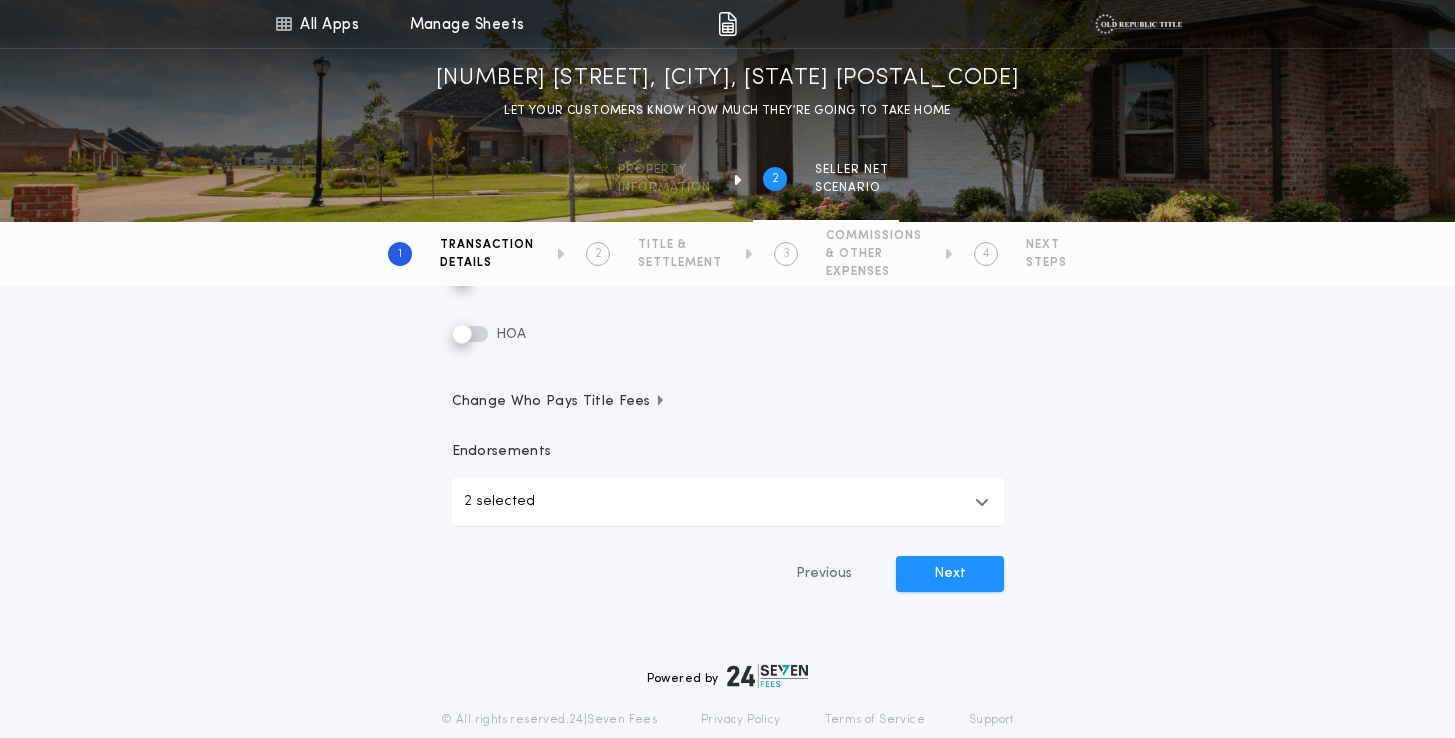 scroll, scrollTop: 548, scrollLeft: 0, axis: vertical 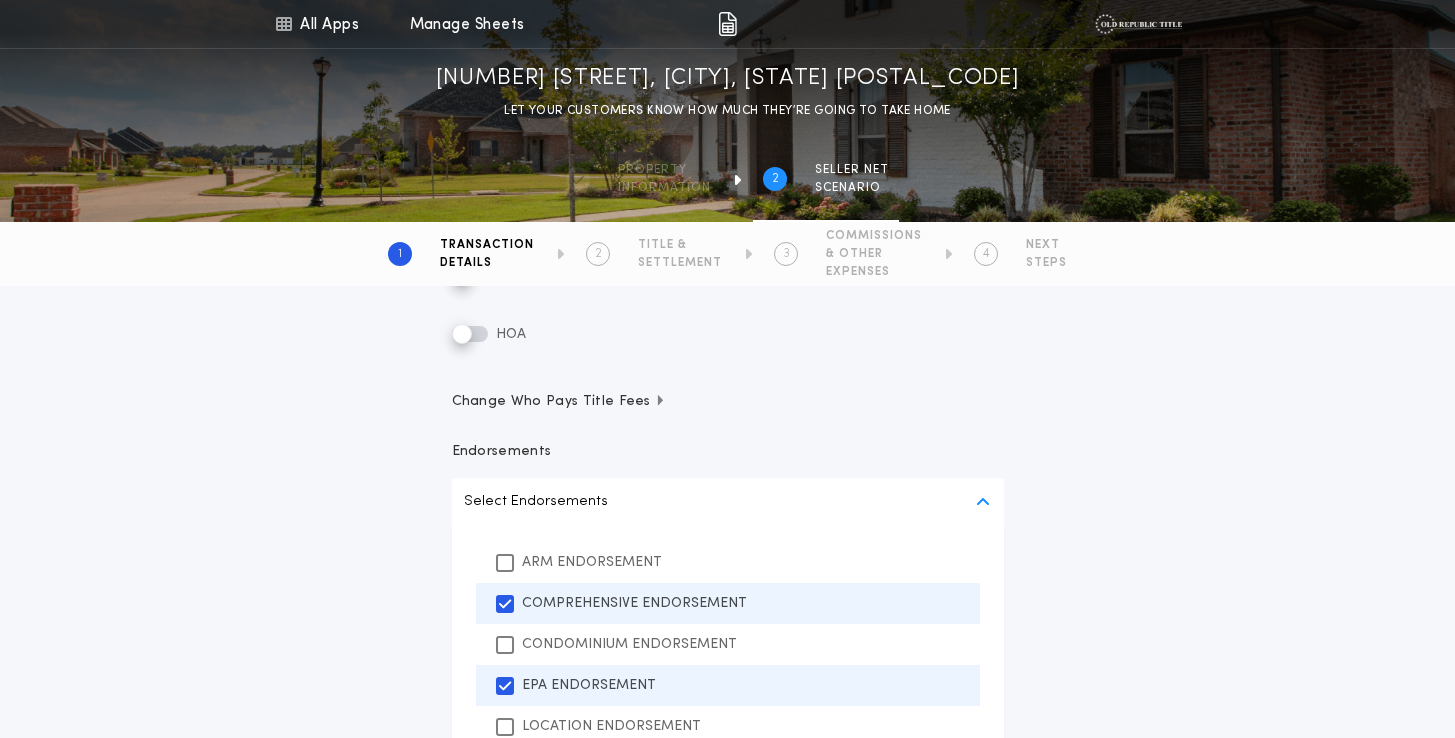 click on "**********" at bounding box center (727, 352) 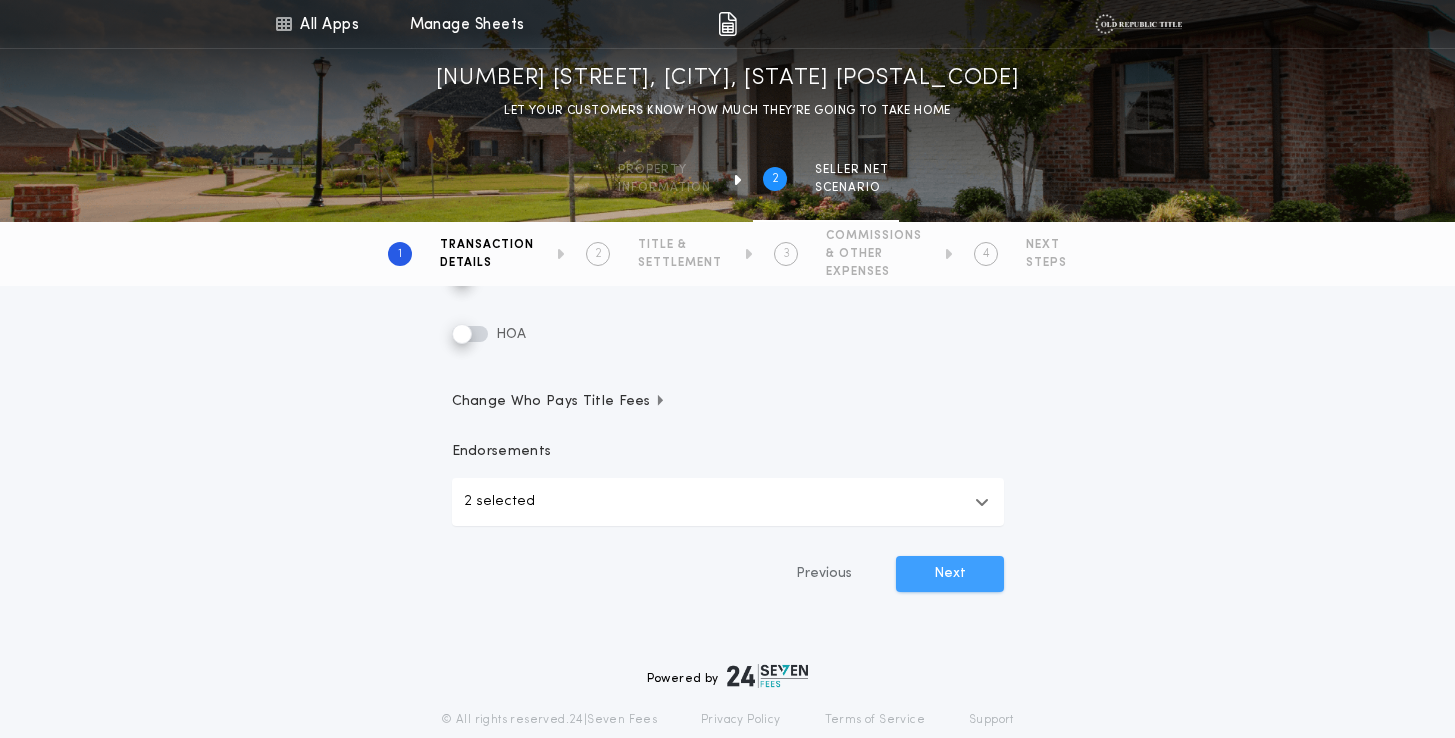 click on "Next" at bounding box center (950, 574) 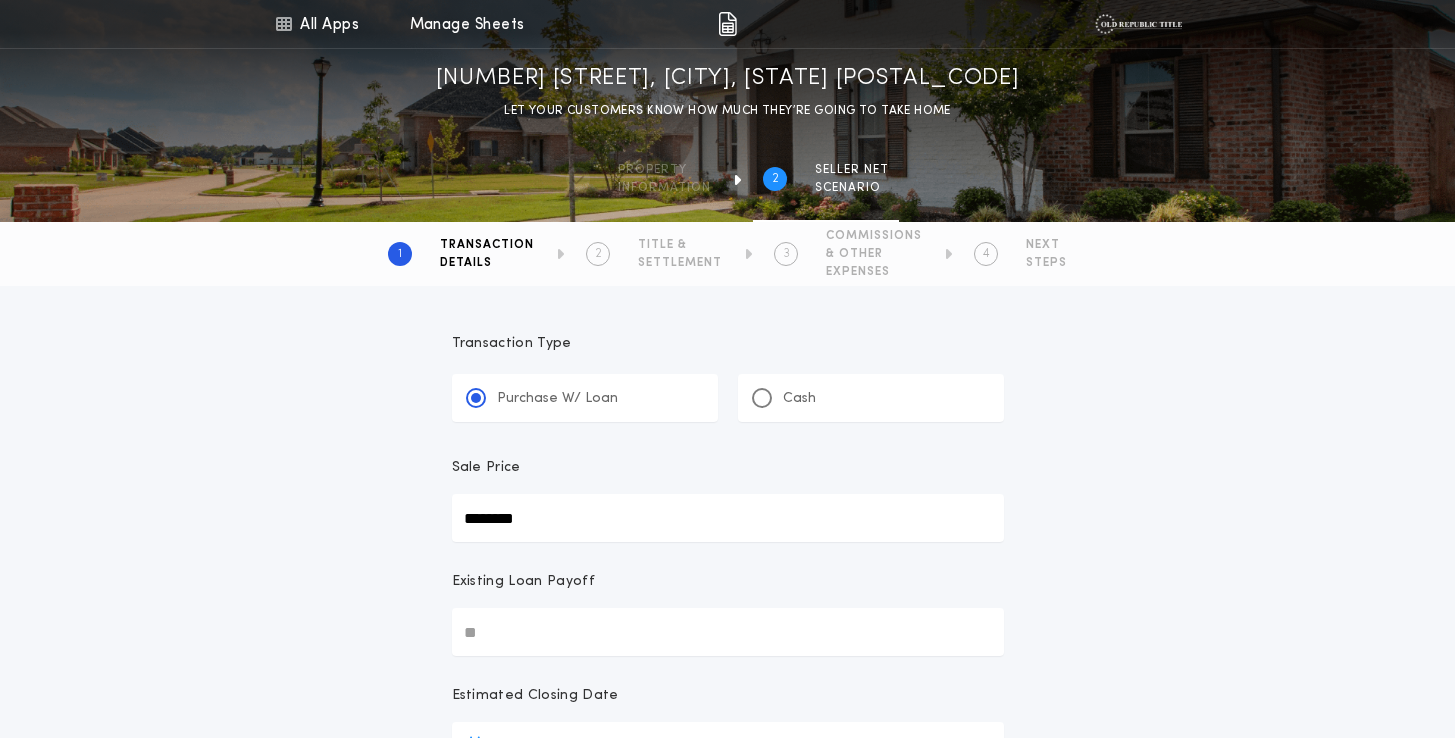 scroll, scrollTop: 0, scrollLeft: 0, axis: both 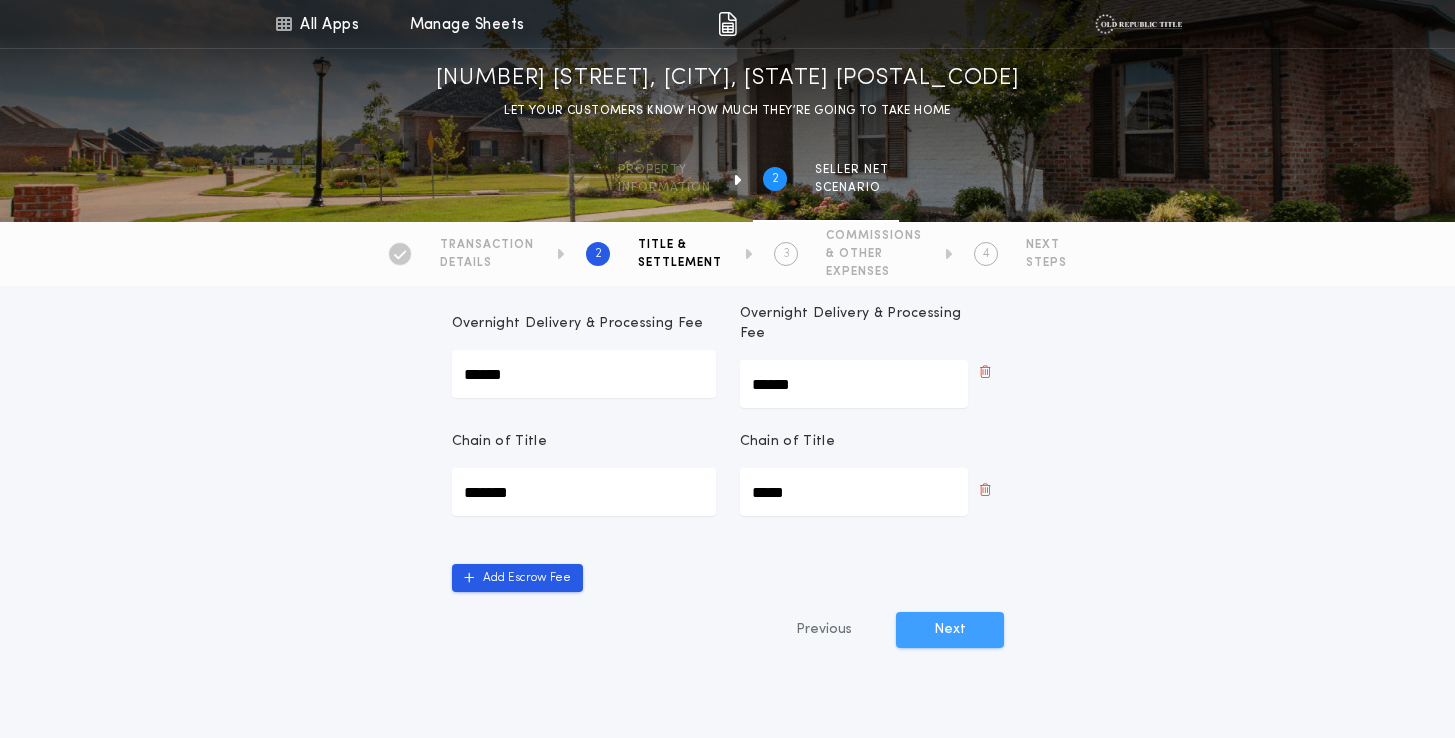 click on "Next" at bounding box center (950, 630) 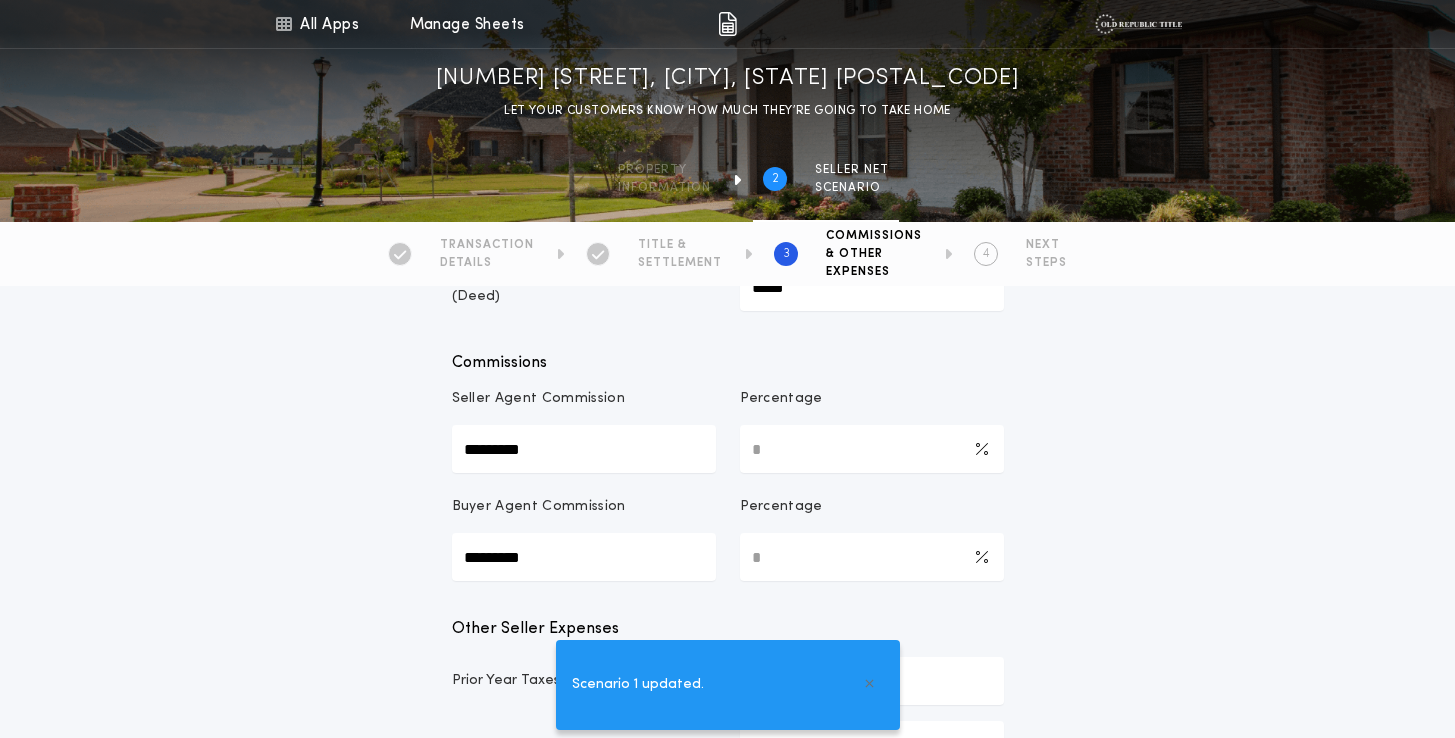scroll, scrollTop: 451, scrollLeft: 0, axis: vertical 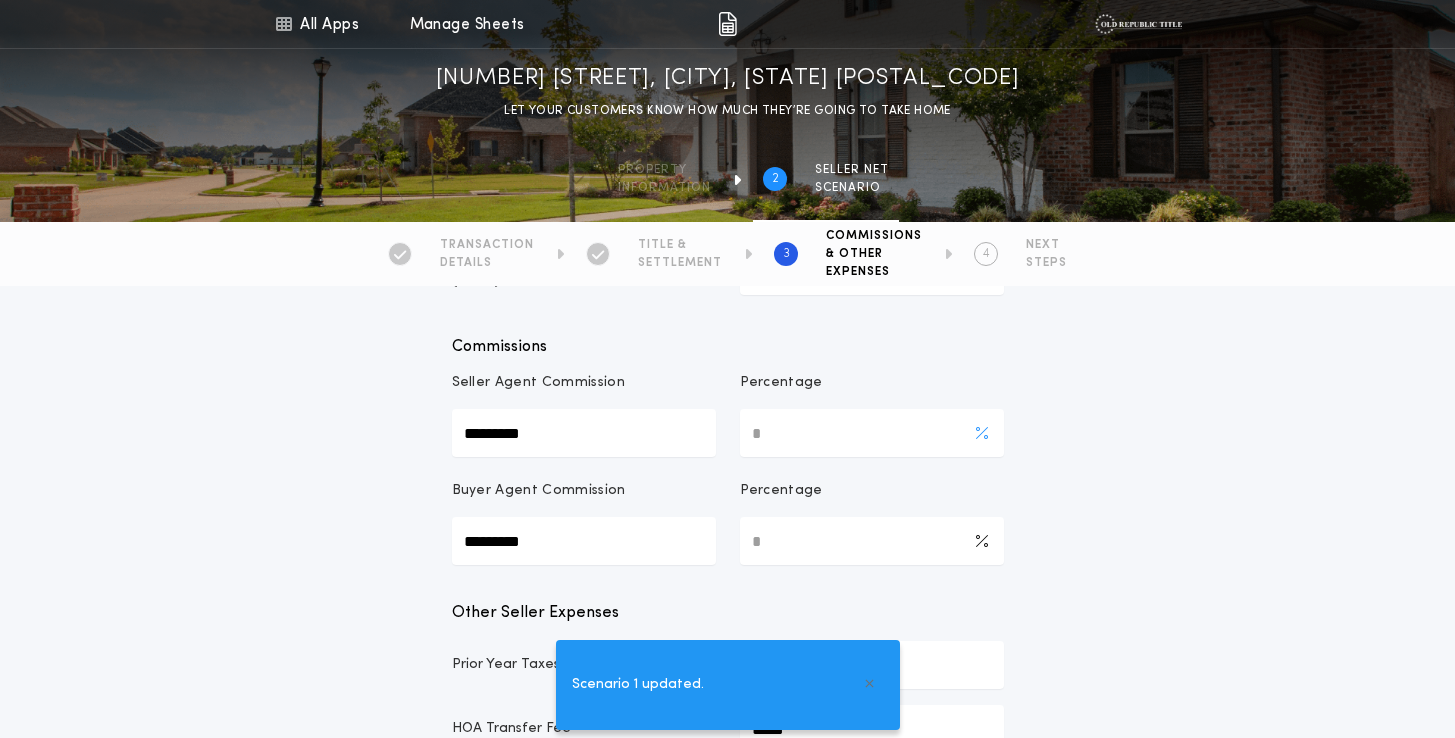 click on "*" at bounding box center [872, 433] 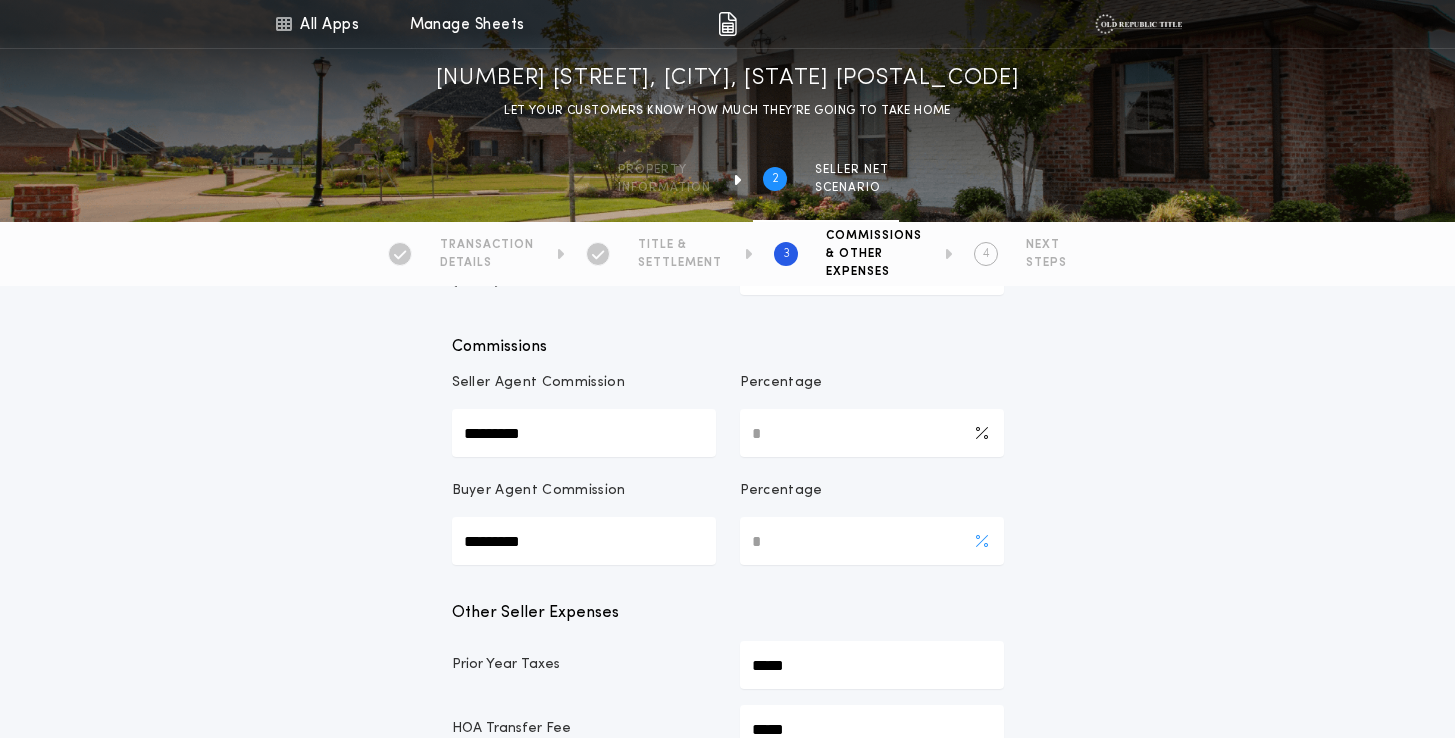 type on "***" 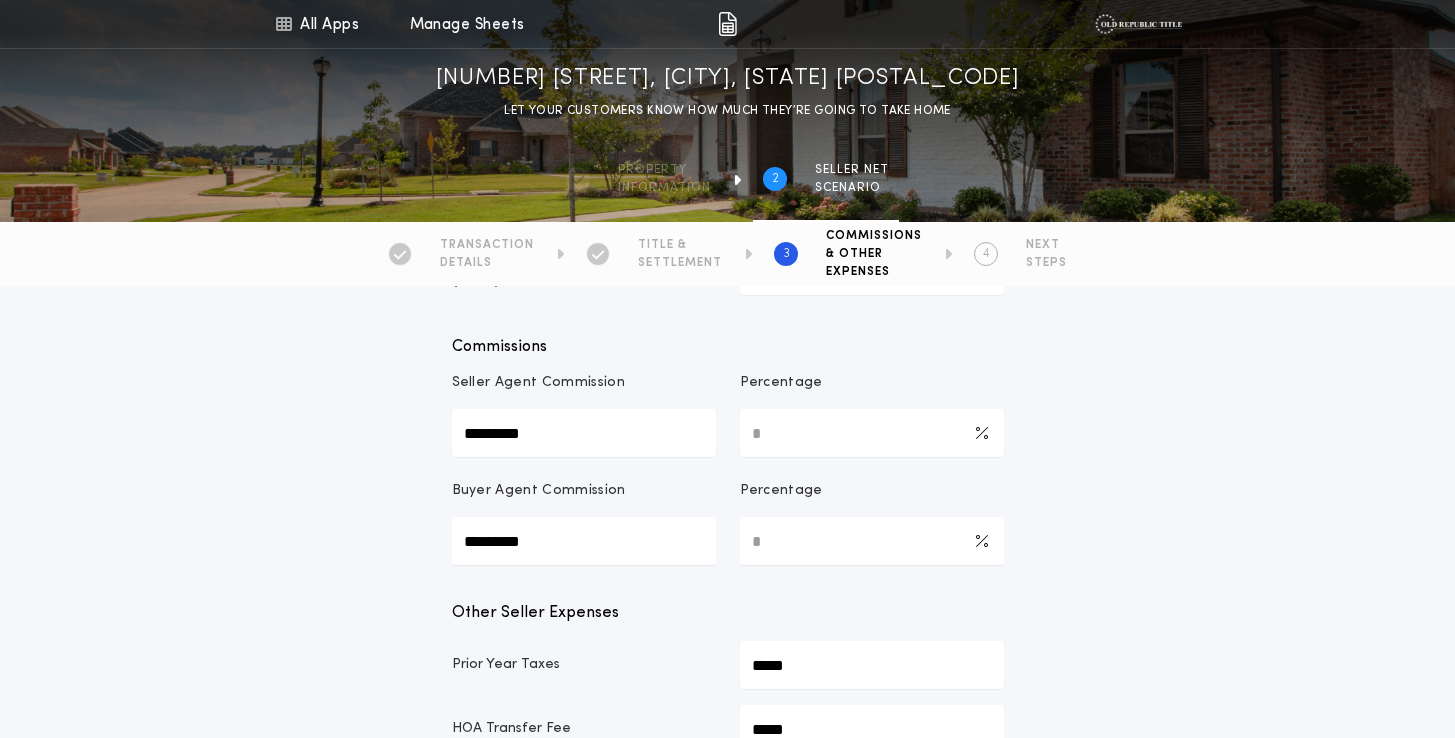 type on "***" 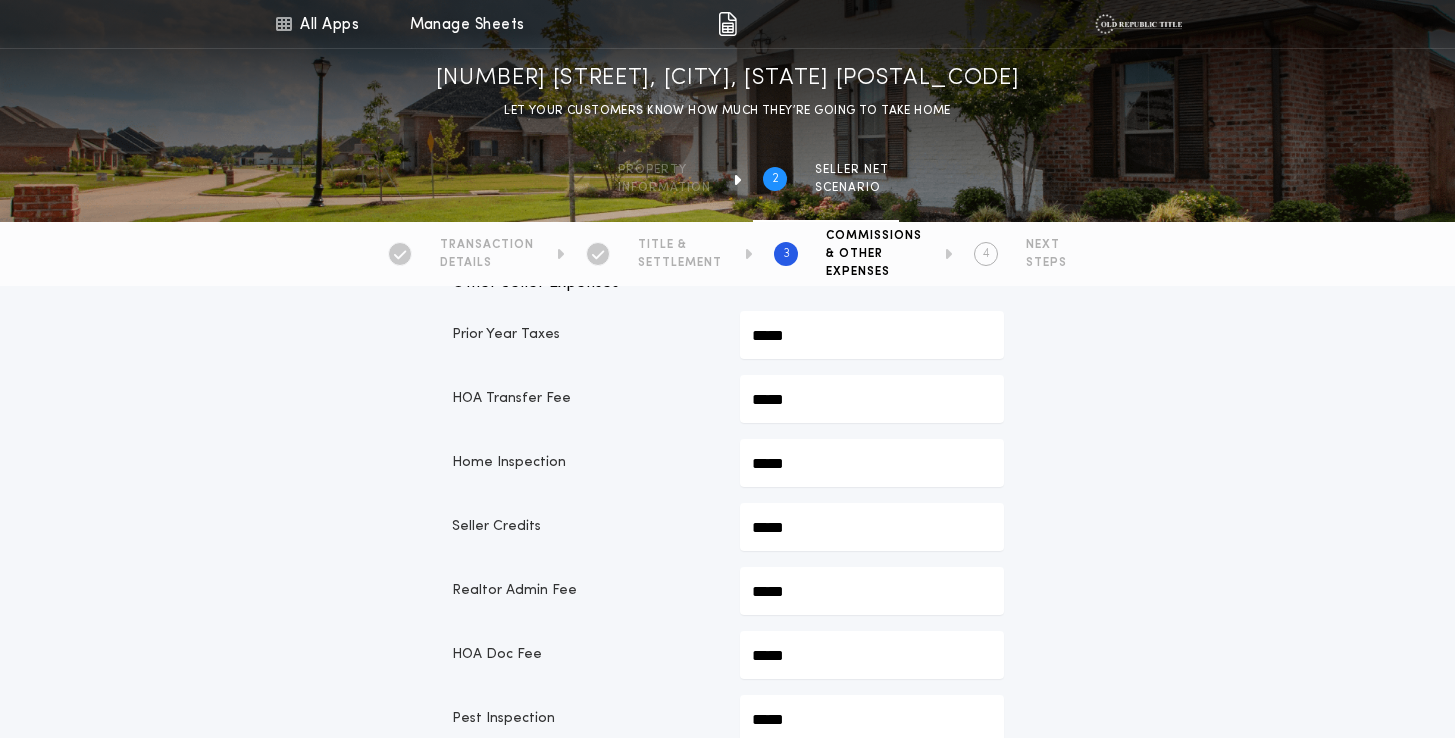 scroll, scrollTop: 782, scrollLeft: 0, axis: vertical 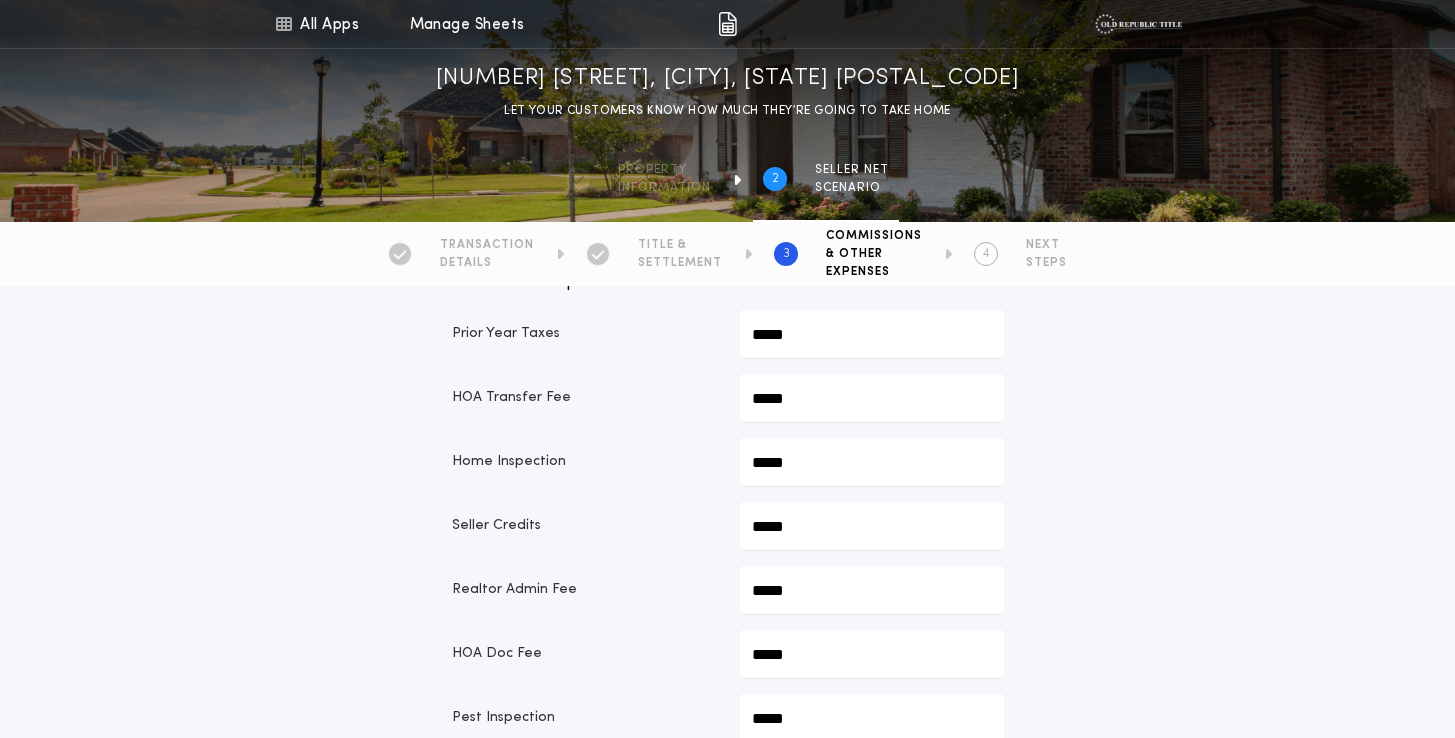 click on "*****" at bounding box center [872, -380] 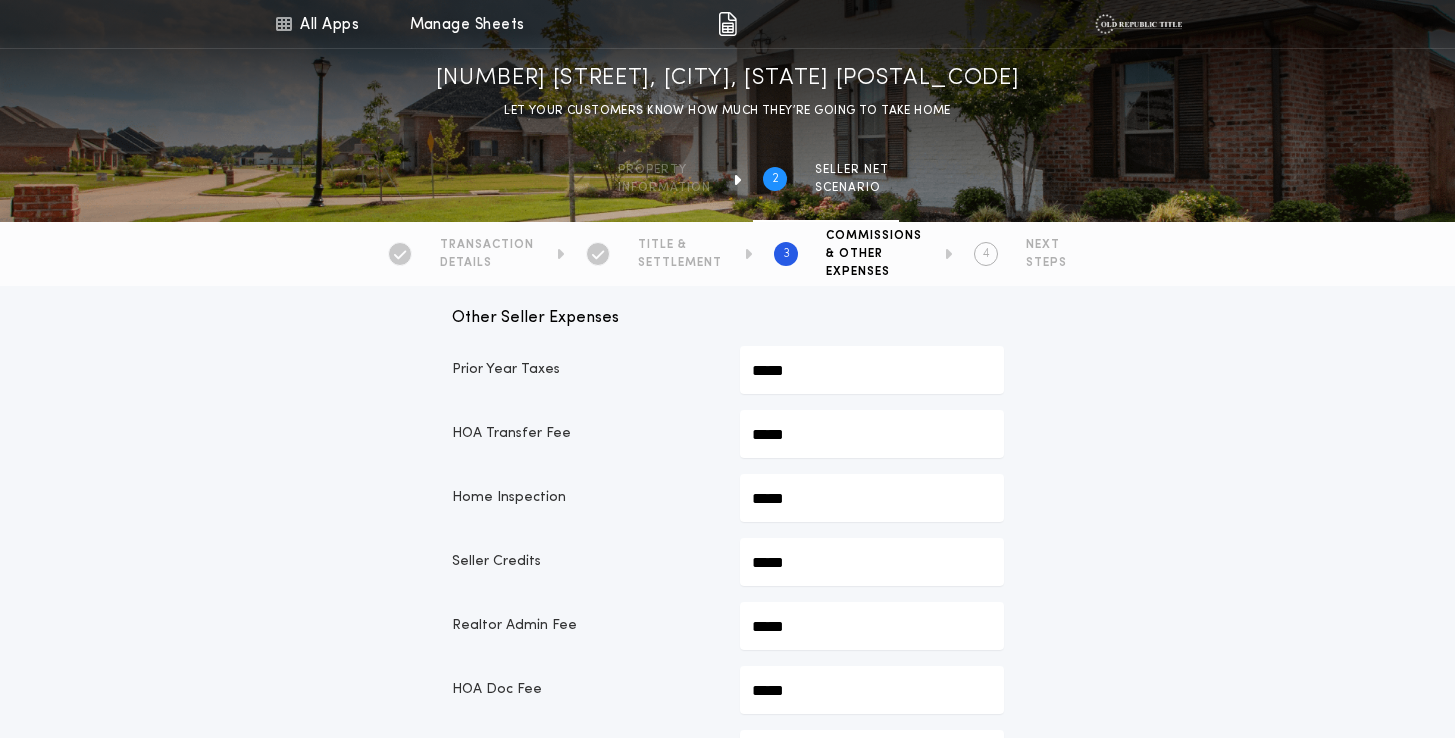 scroll, scrollTop: 739, scrollLeft: 0, axis: vertical 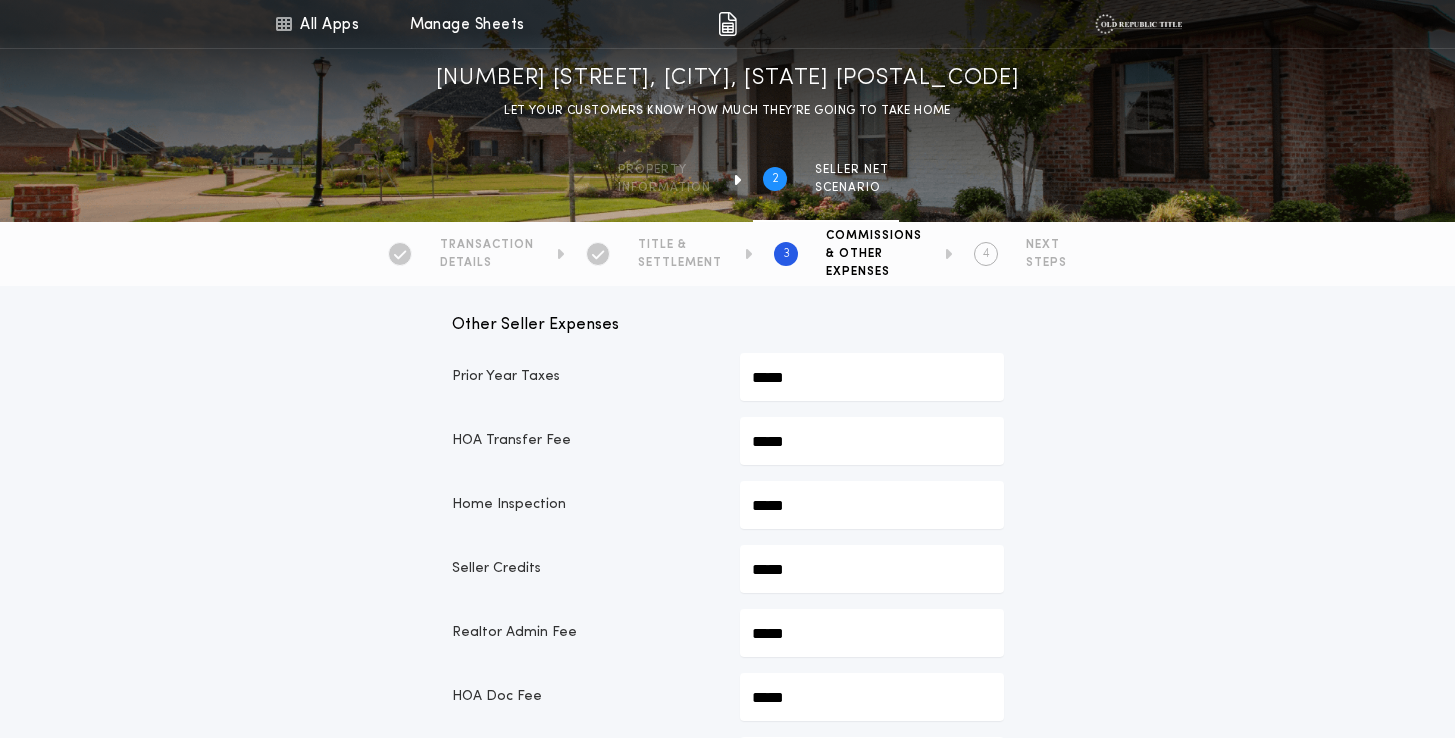drag, startPoint x: 810, startPoint y: 380, endPoint x: 727, endPoint y: 380, distance: 83 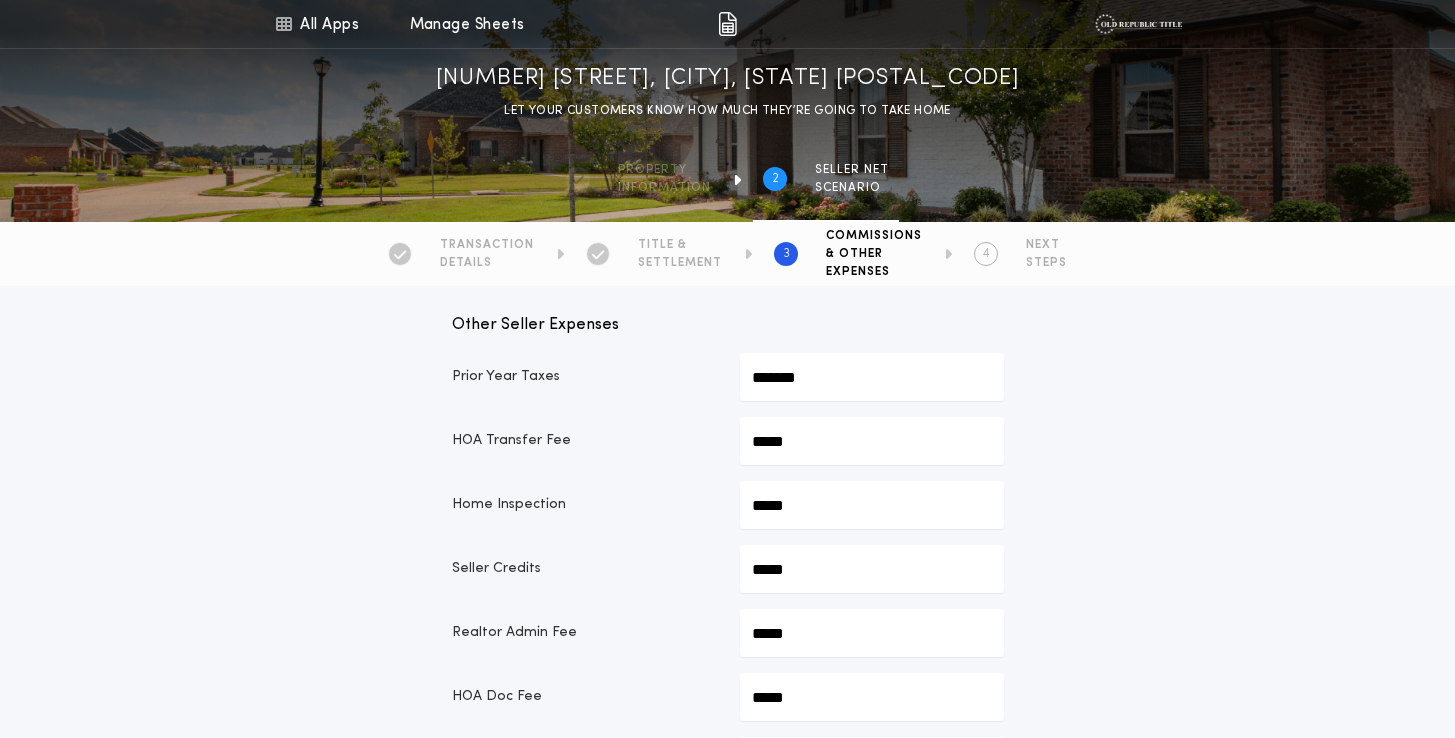 type on "*********" 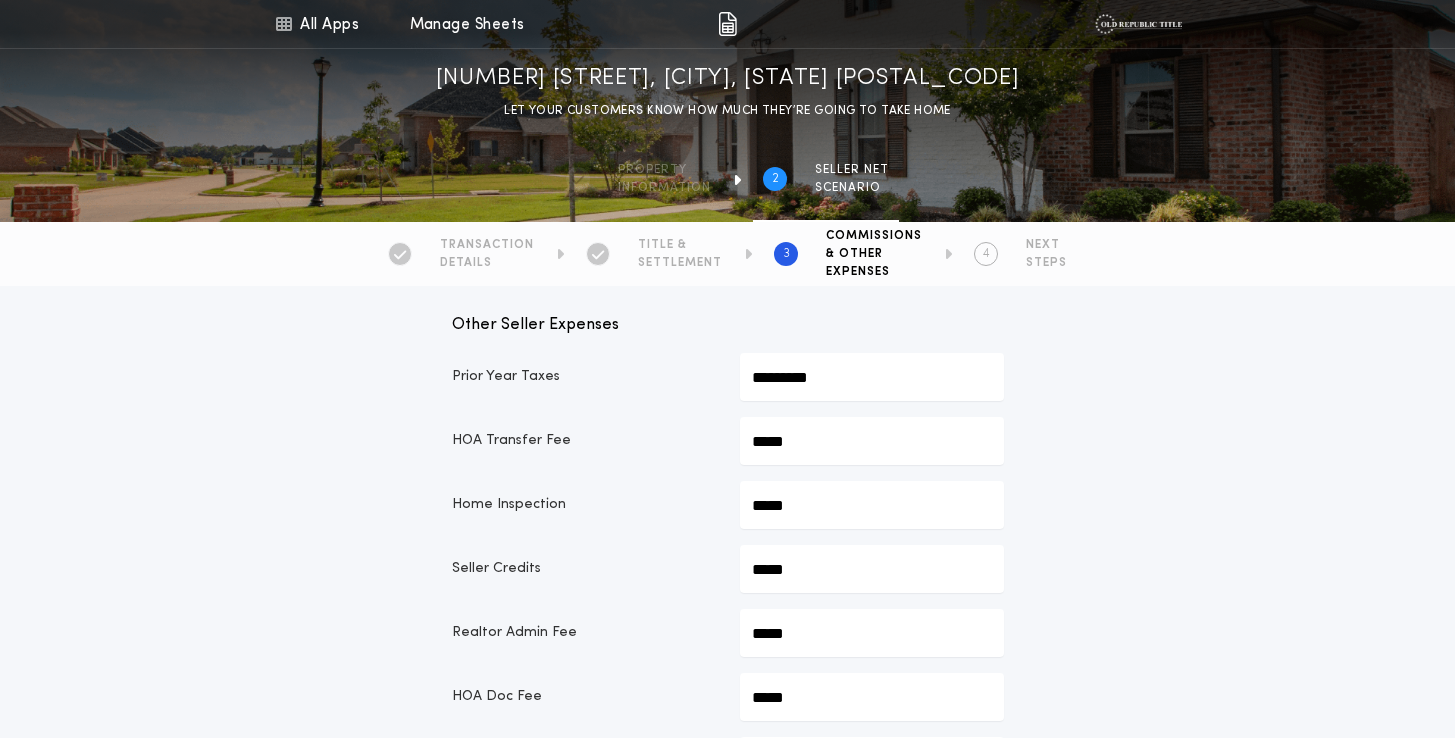 click on "Recording Fees & Transfer Taxes County Transfer Tax Amount (Deed) ******* Recording Fee (Deed) ***** Recording Fee (Mortgage) ***** Fee for Grantor / Grantee Affidavit (Deed) ***** State Transfer Tax Amount (Deed) ******* City/Municipal Transfer Tax Amount (Deed) ***** Commissions Seller Agent Commission ********* Percentage *** Buyer Agent Commission ********* Percentage *** Other Seller Expenses Prior Year Taxes ********* HOA Transfer Fee ***** Home Inspection ***** Seller Credits ***** Realtor Admin Fee ***** HOA Doc Fee ***** Pest Inspection ***** Home Warranty ***** Add Expense Misc Credits Misc Credit to Seller ***** Add Credit Previous  Next" at bounding box center (727, 400) 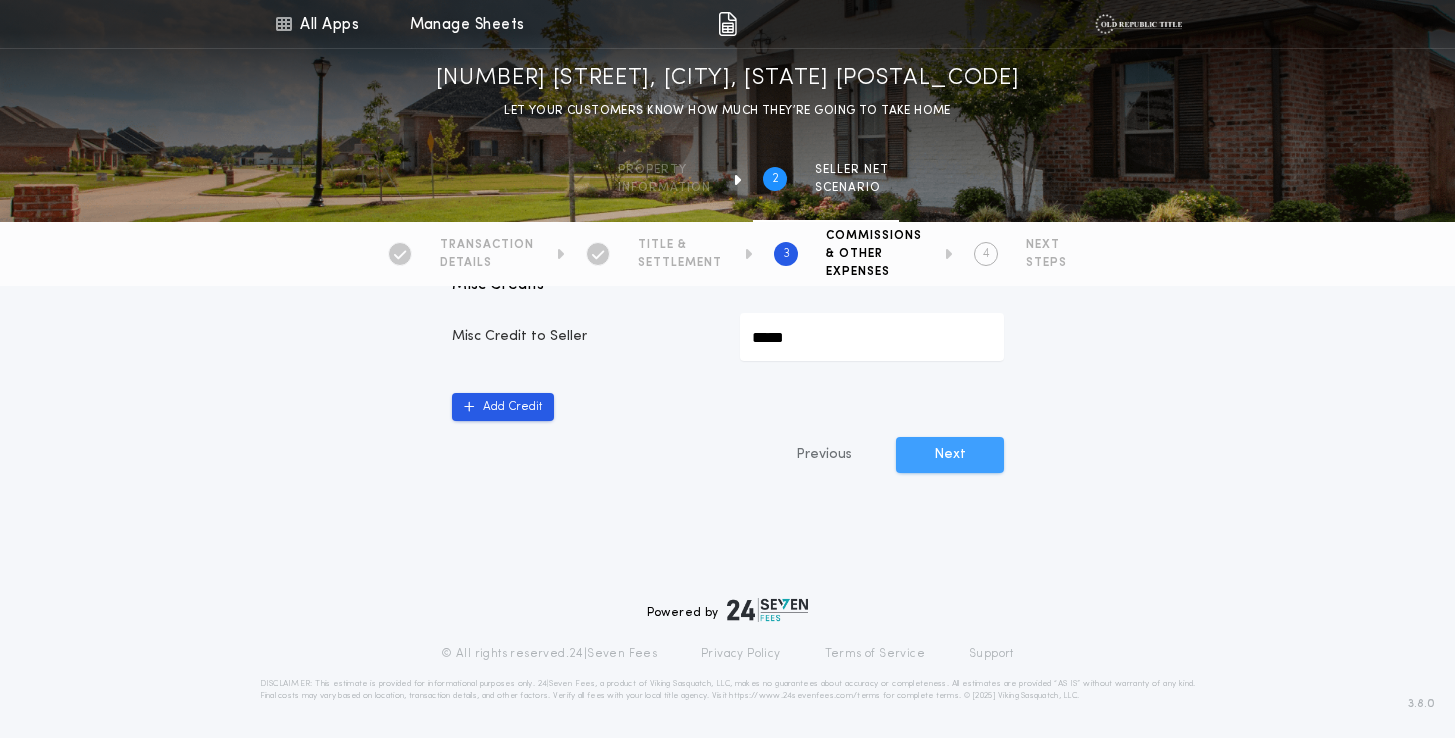 scroll, scrollTop: 1415, scrollLeft: 0, axis: vertical 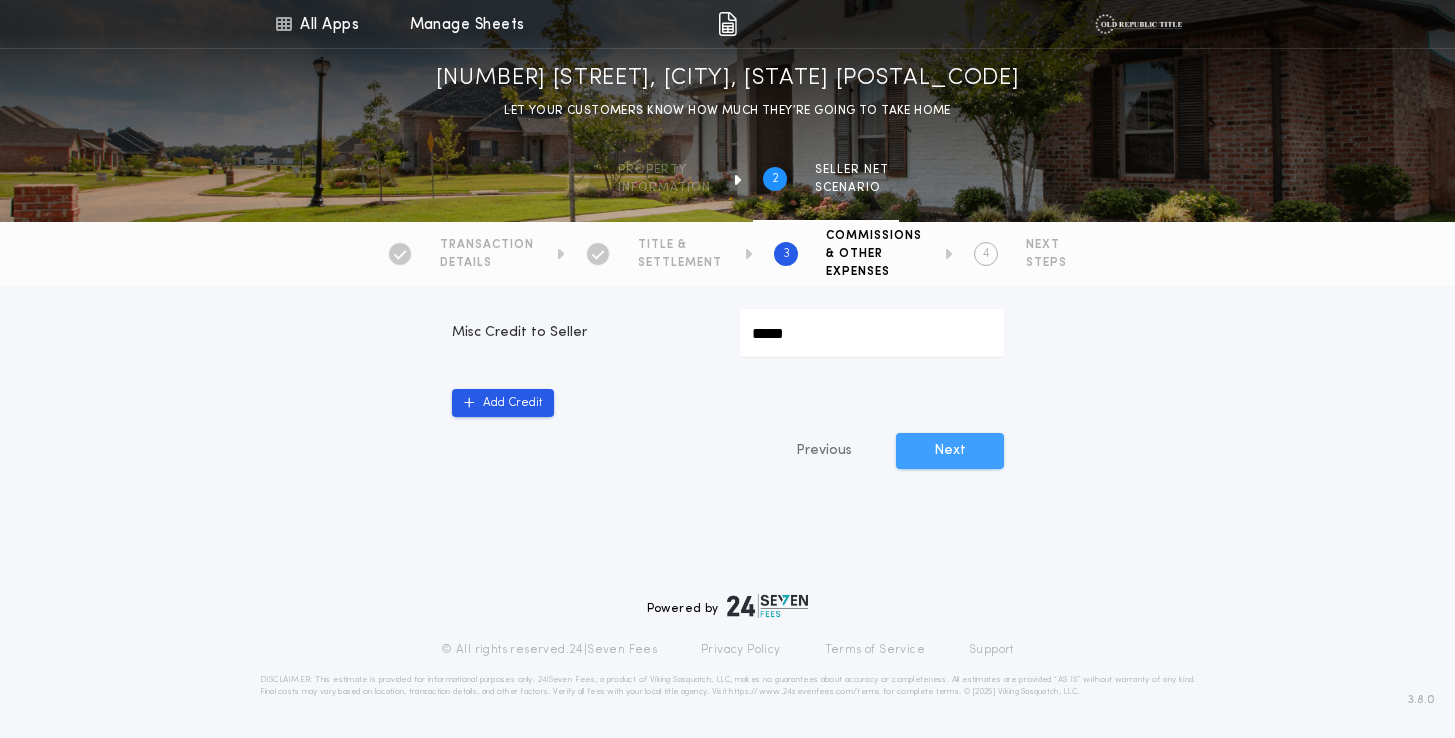 click on "Next" at bounding box center [950, 451] 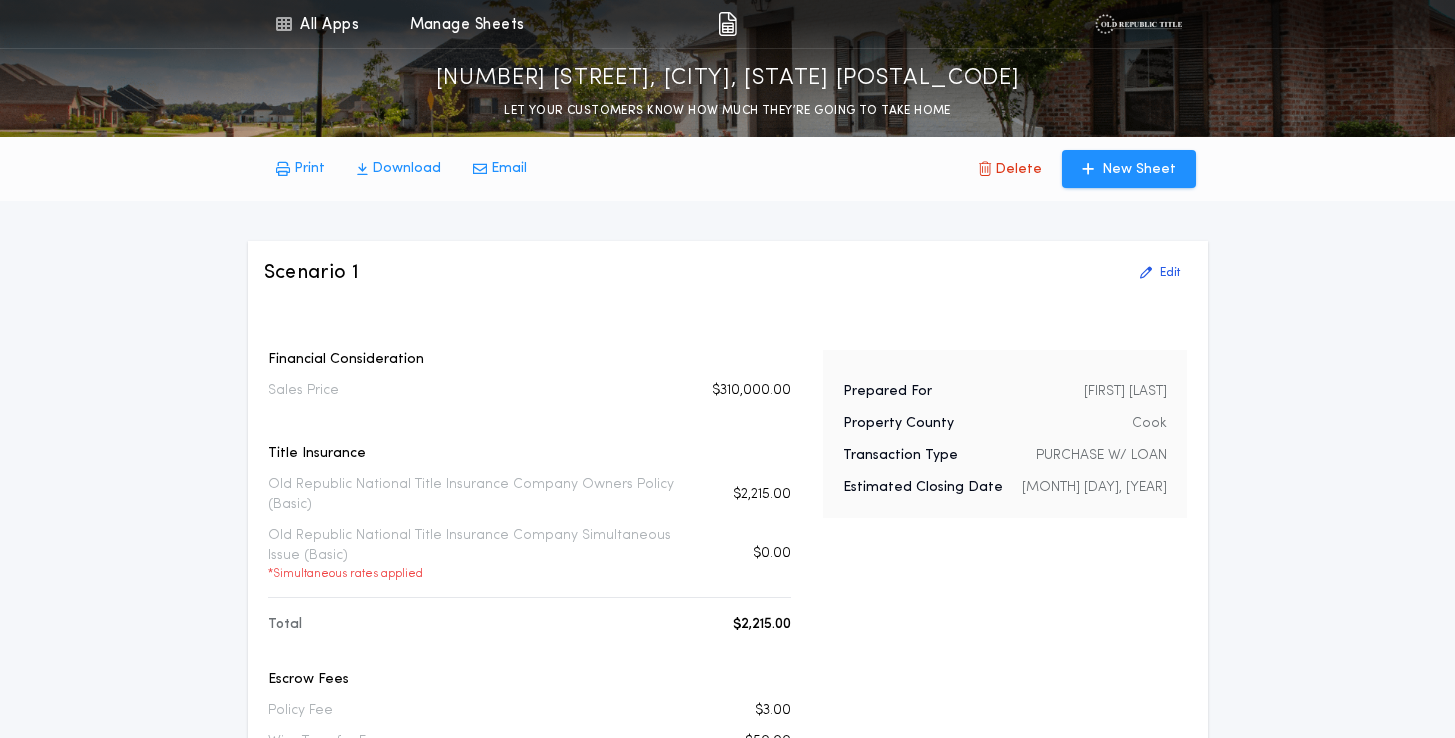 scroll, scrollTop: 0, scrollLeft: 0, axis: both 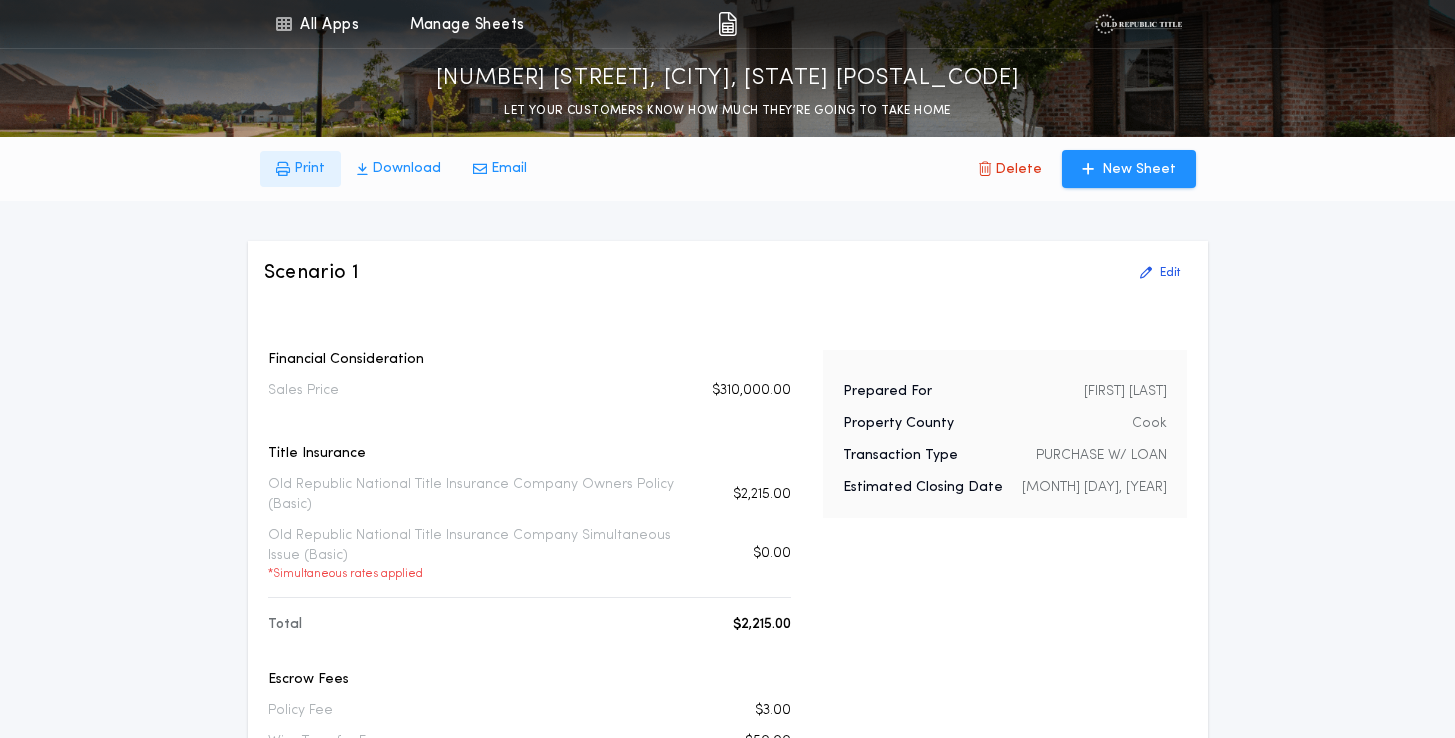 click on "Print" at bounding box center [309, 169] 